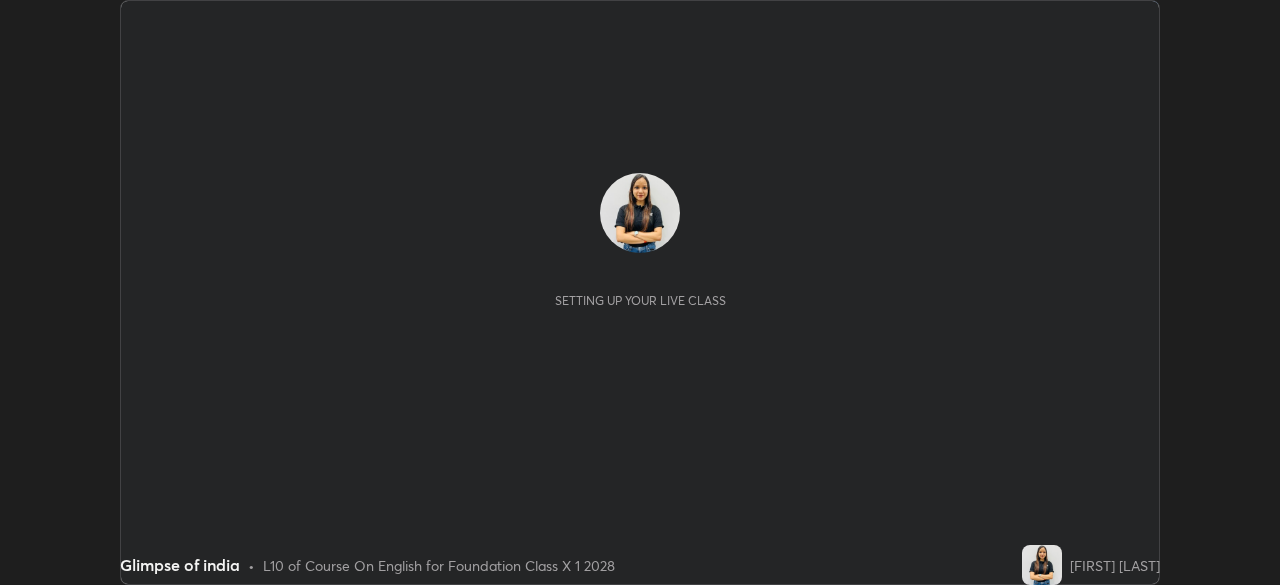scroll, scrollTop: 0, scrollLeft: 0, axis: both 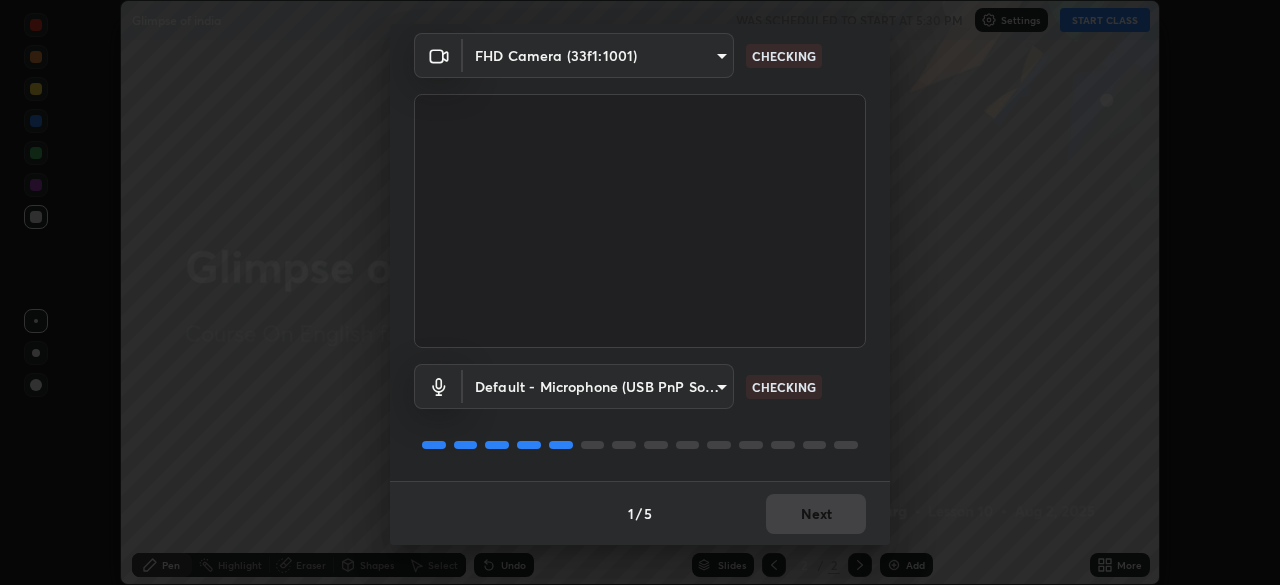 click on "Default - Microphone (USB PnP Sound Device) default CHECKING" at bounding box center [640, 414] 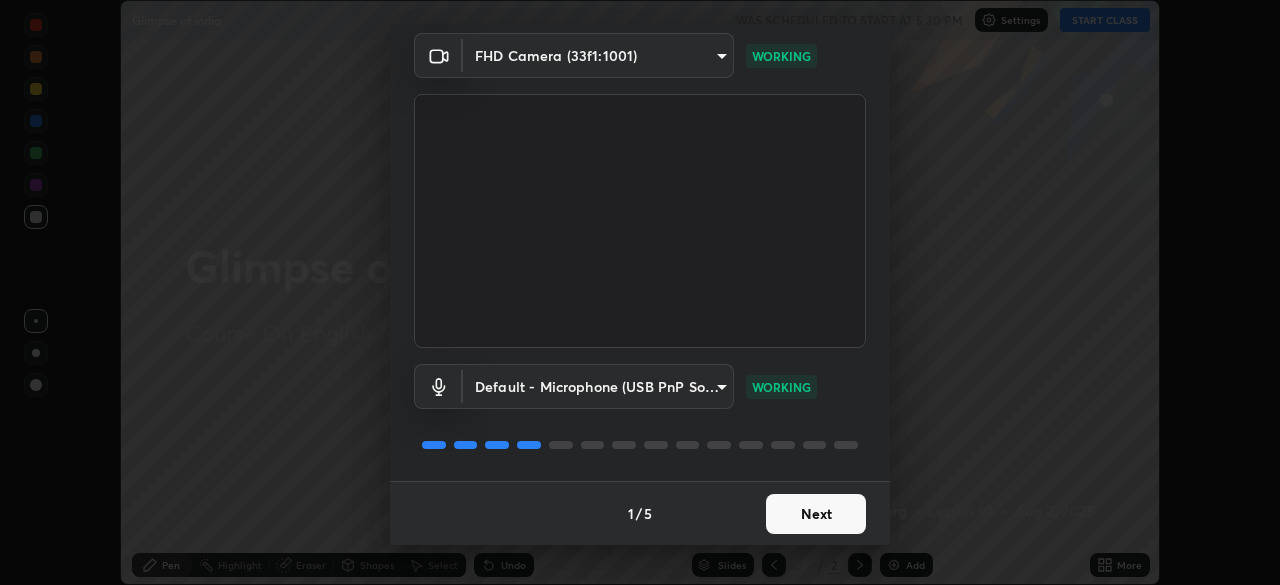 click on "Next" at bounding box center (816, 514) 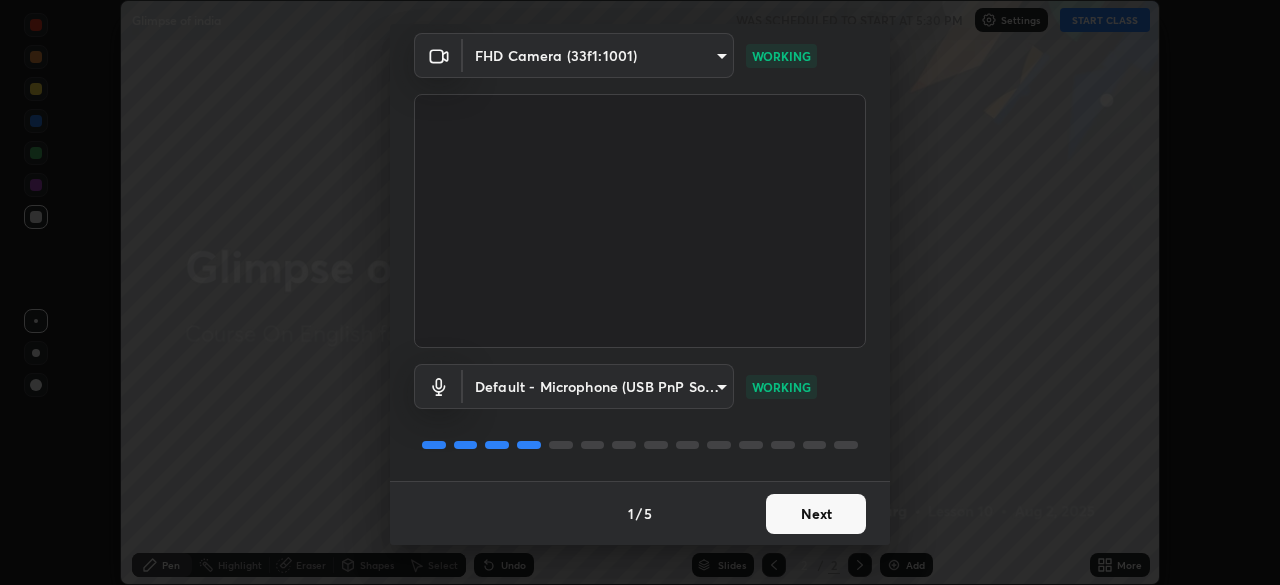 scroll, scrollTop: 0, scrollLeft: 0, axis: both 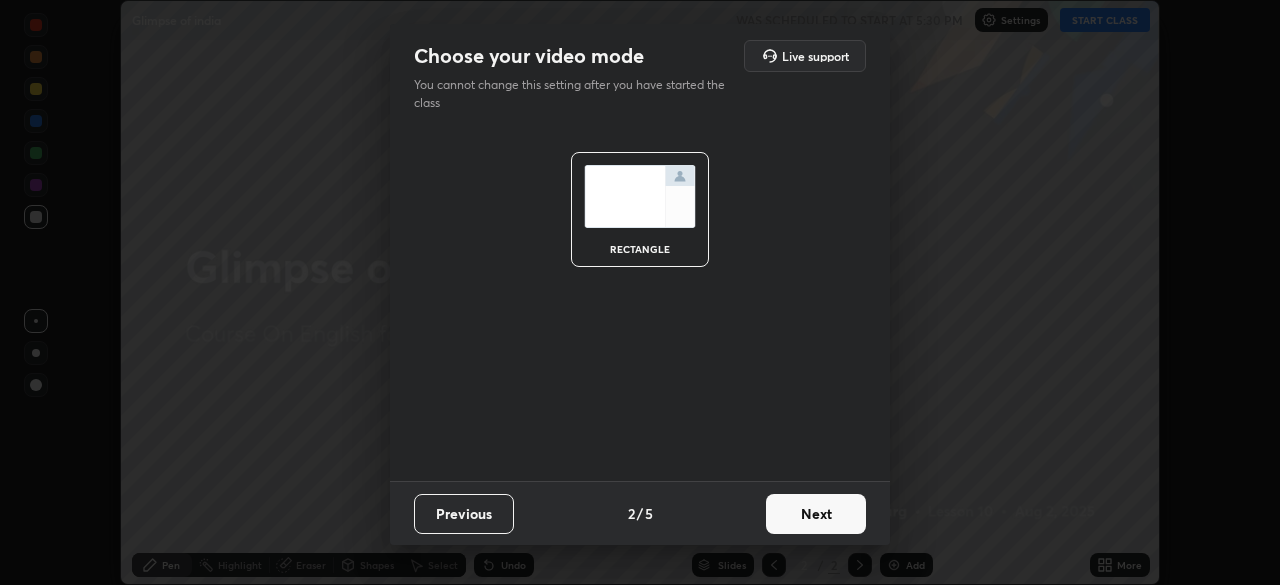 click on "Next" at bounding box center [816, 514] 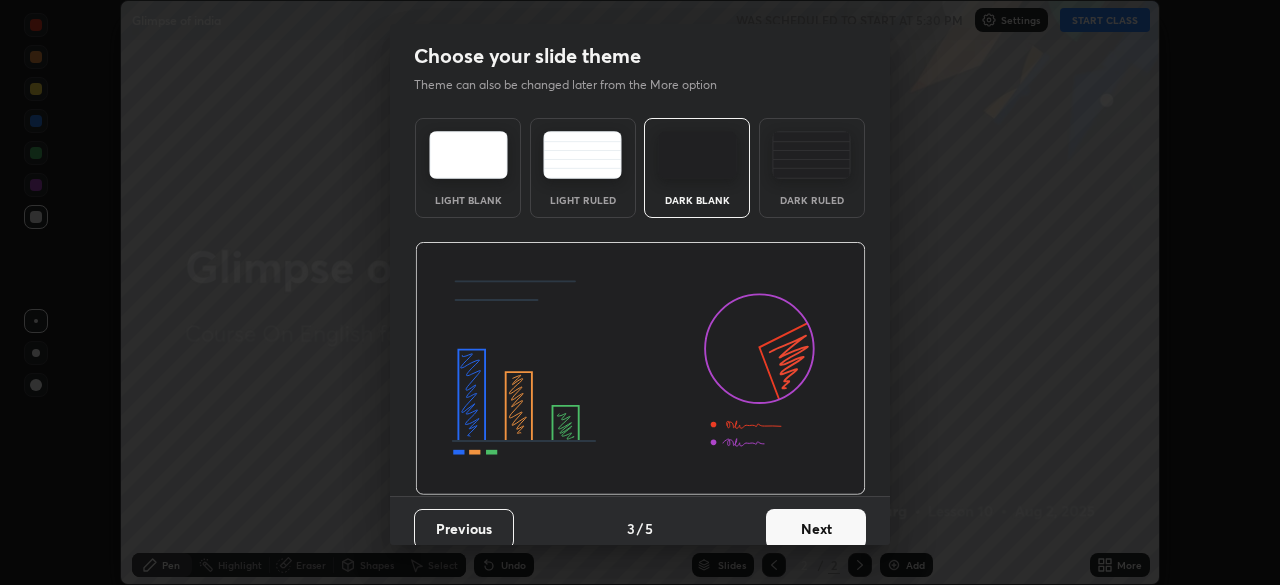 click on "Next" at bounding box center (816, 529) 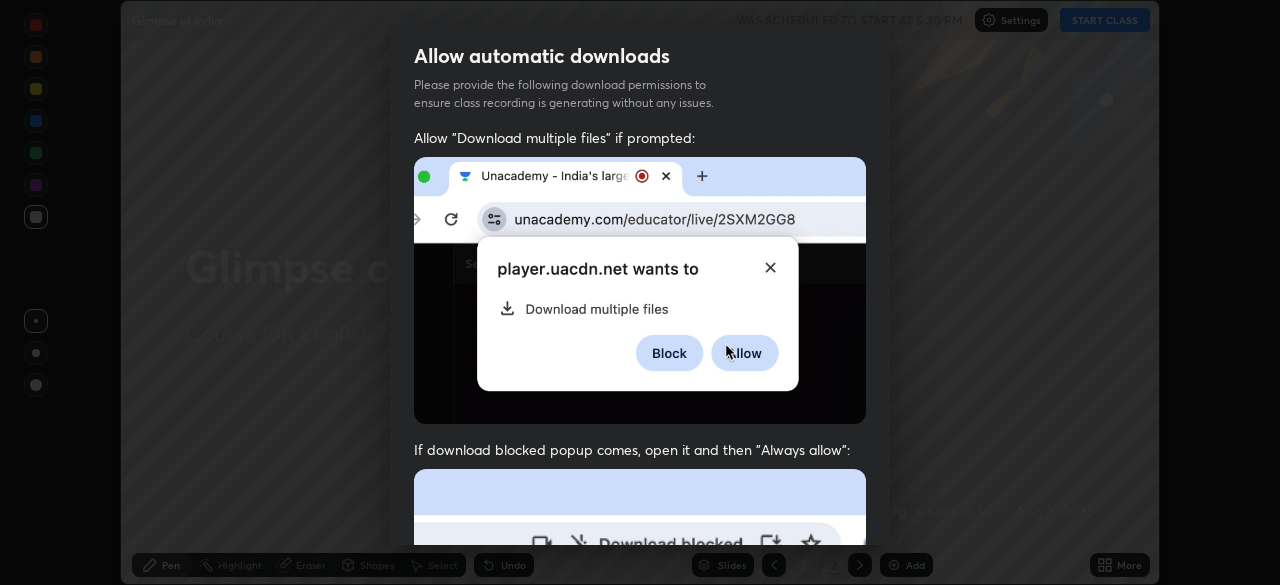 click at bounding box center [640, 687] 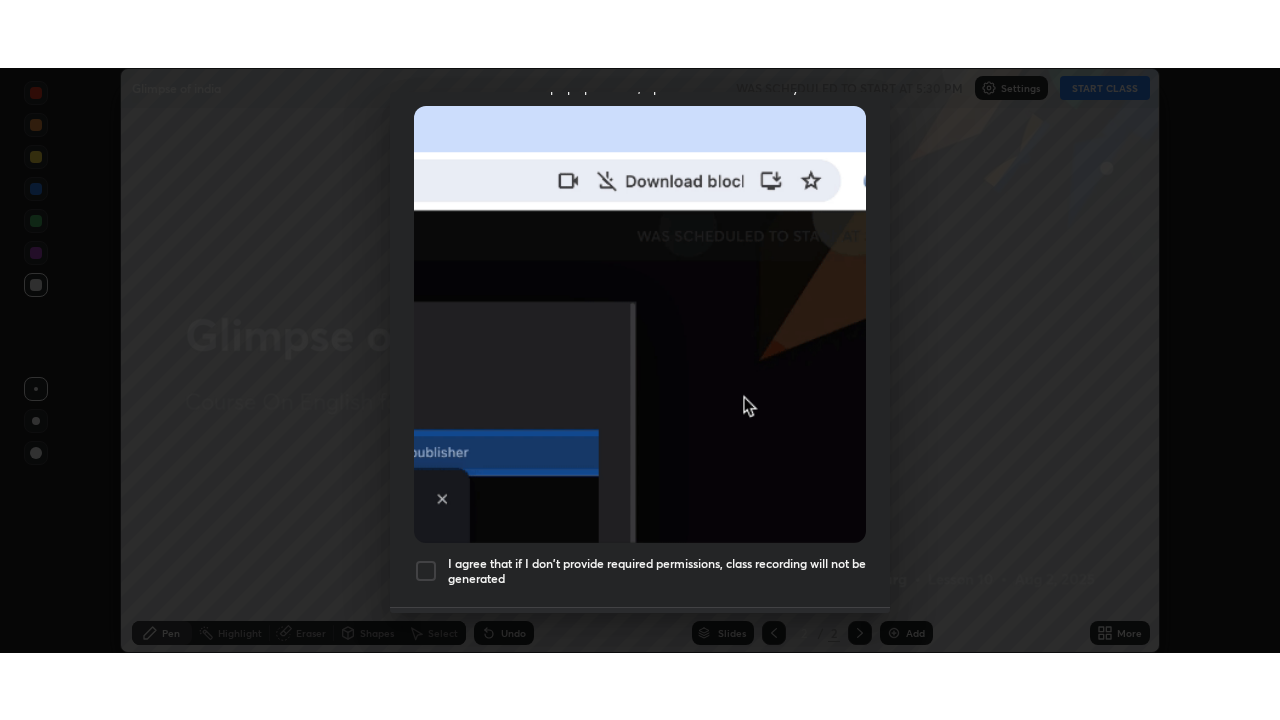 scroll, scrollTop: 479, scrollLeft: 0, axis: vertical 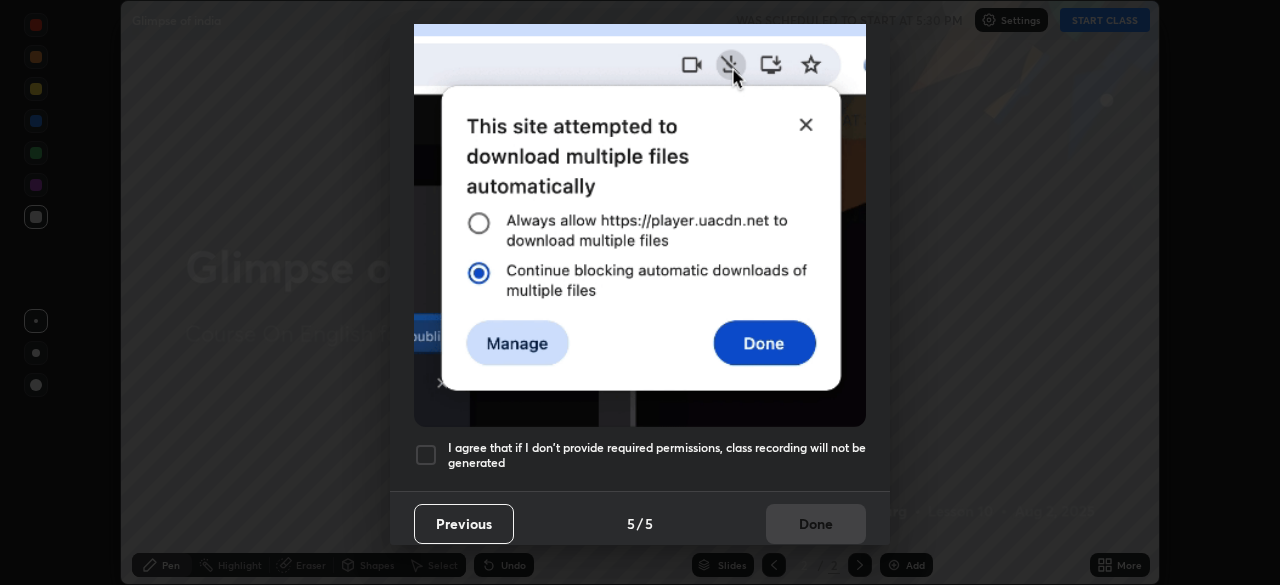 click on "I agree that if I don't provide required permissions, class recording will not be generated" at bounding box center (657, 455) 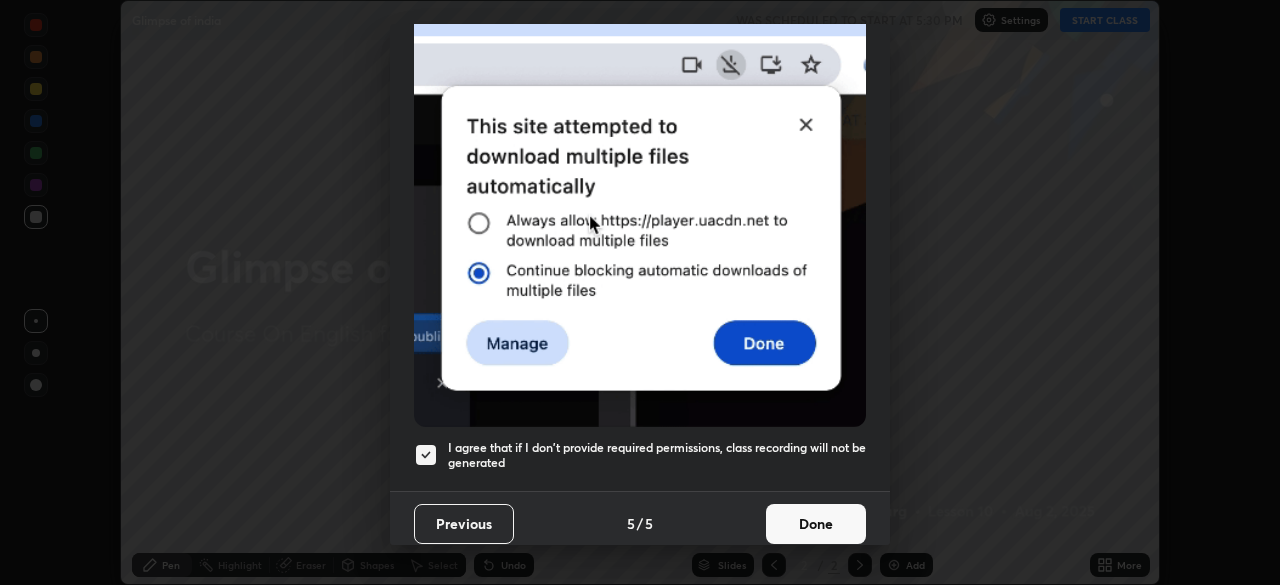 click on "Done" at bounding box center (816, 524) 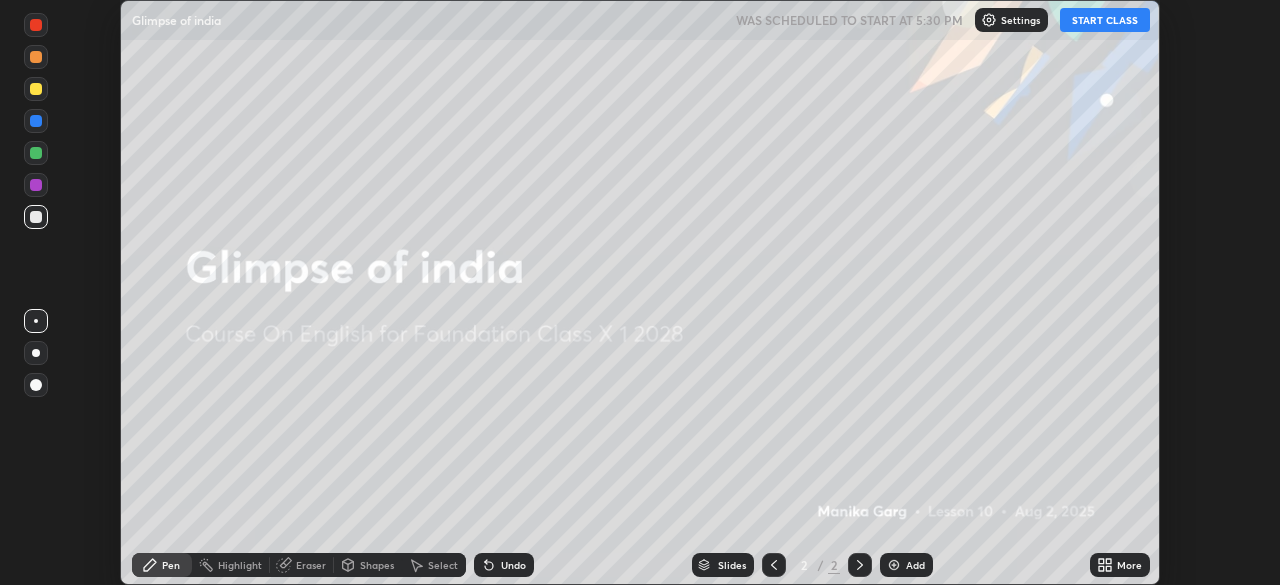 click on "More" at bounding box center (1129, 565) 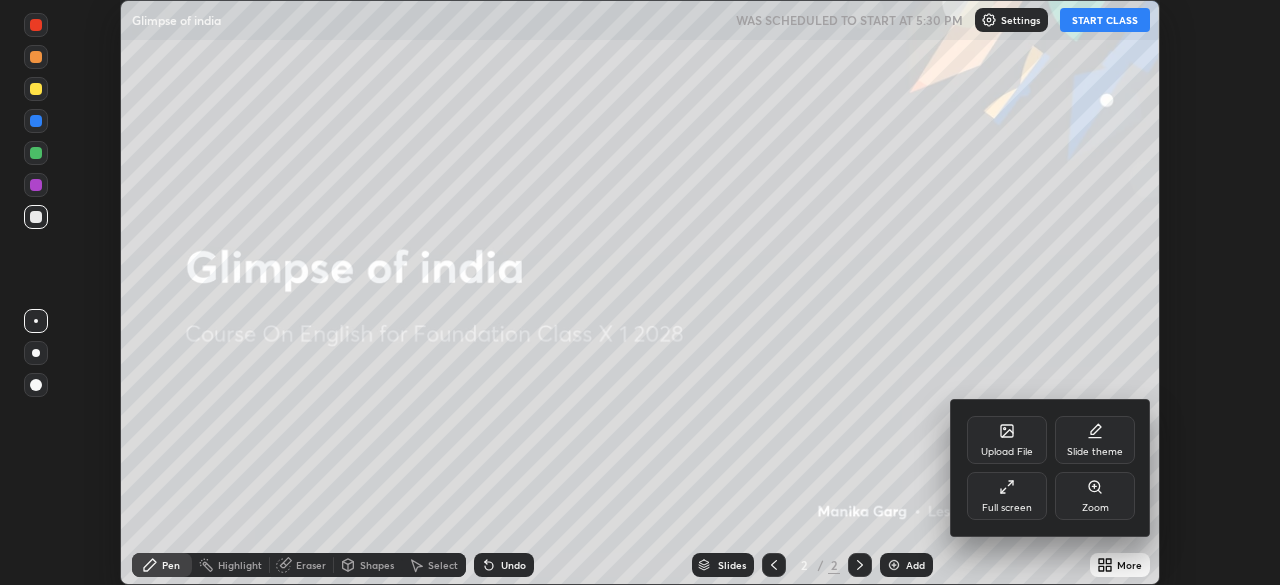 click on "Zoom" at bounding box center (1095, 496) 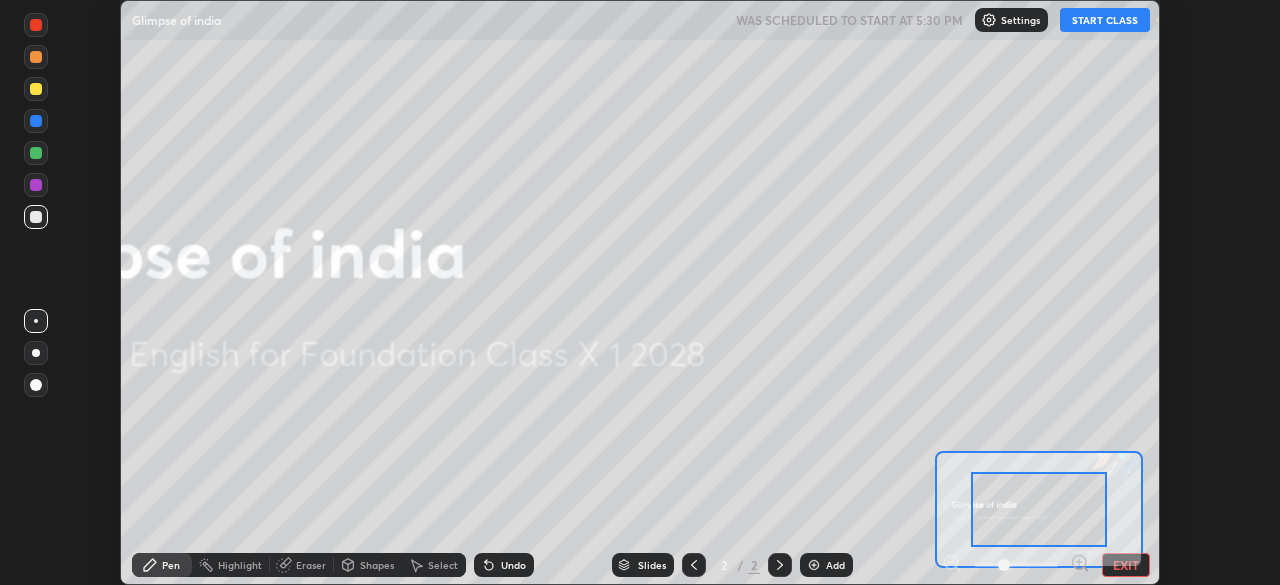 click at bounding box center [1039, 509] 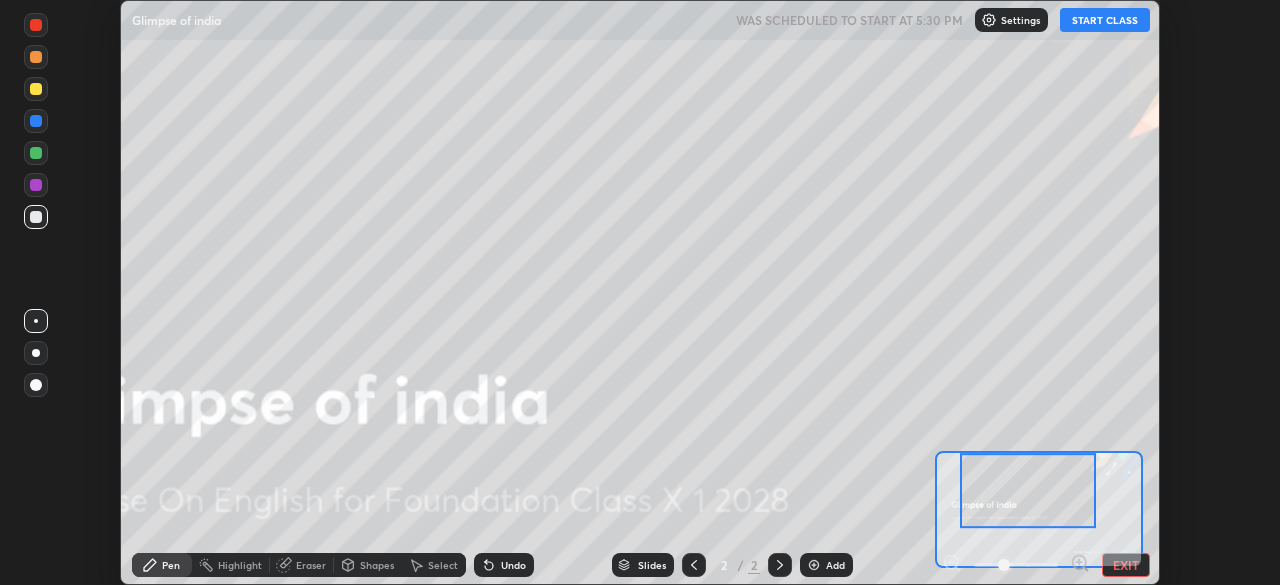 click on "EXIT" at bounding box center [1126, 565] 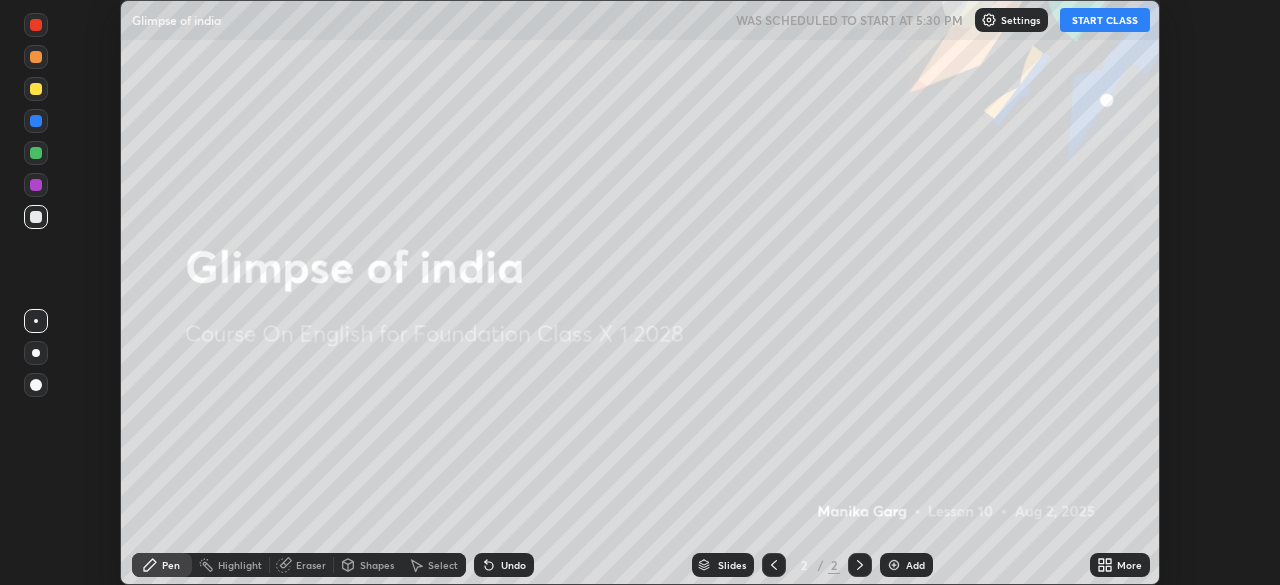 click on "More" at bounding box center (1129, 565) 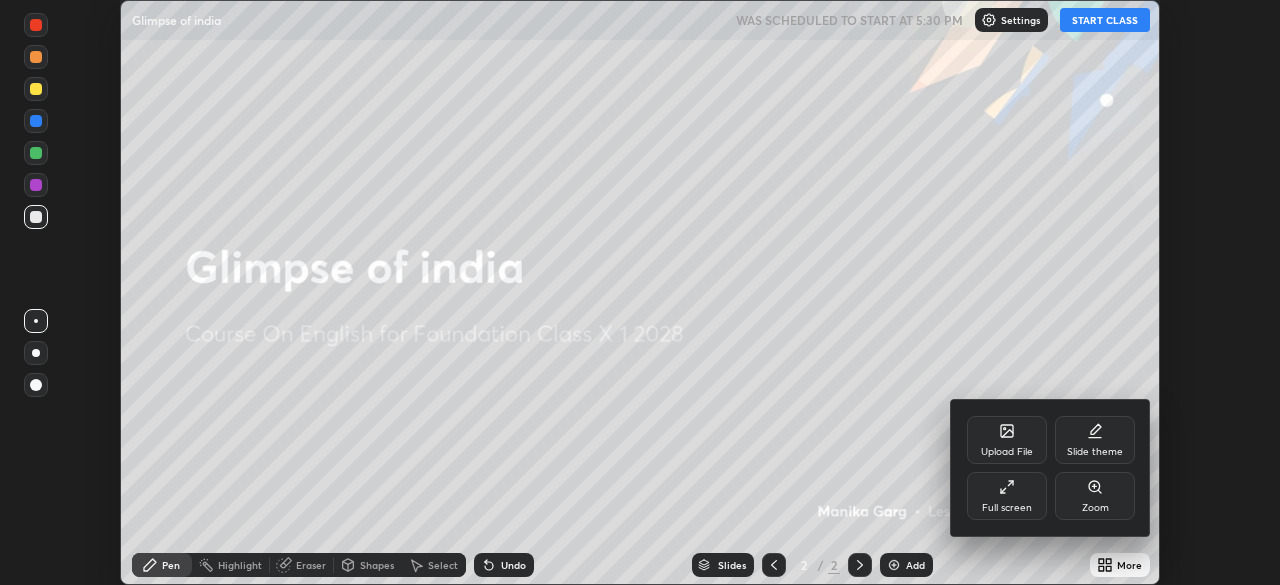 click on "Upload File" at bounding box center [1007, 452] 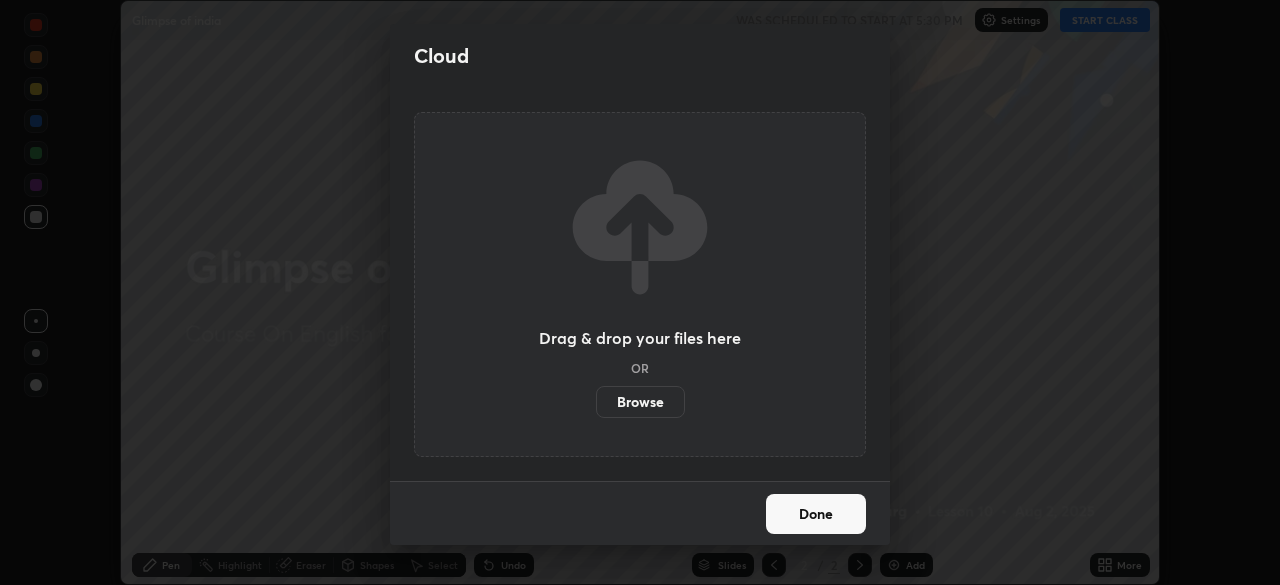 click on "Browse" at bounding box center (640, 402) 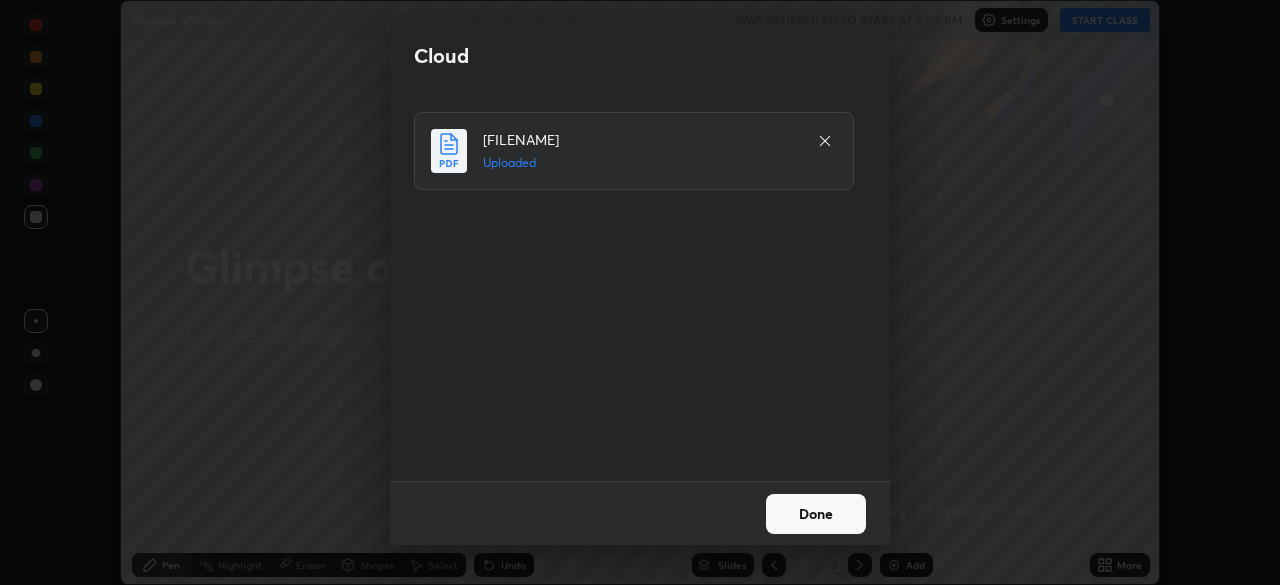 click on "Done" at bounding box center [816, 514] 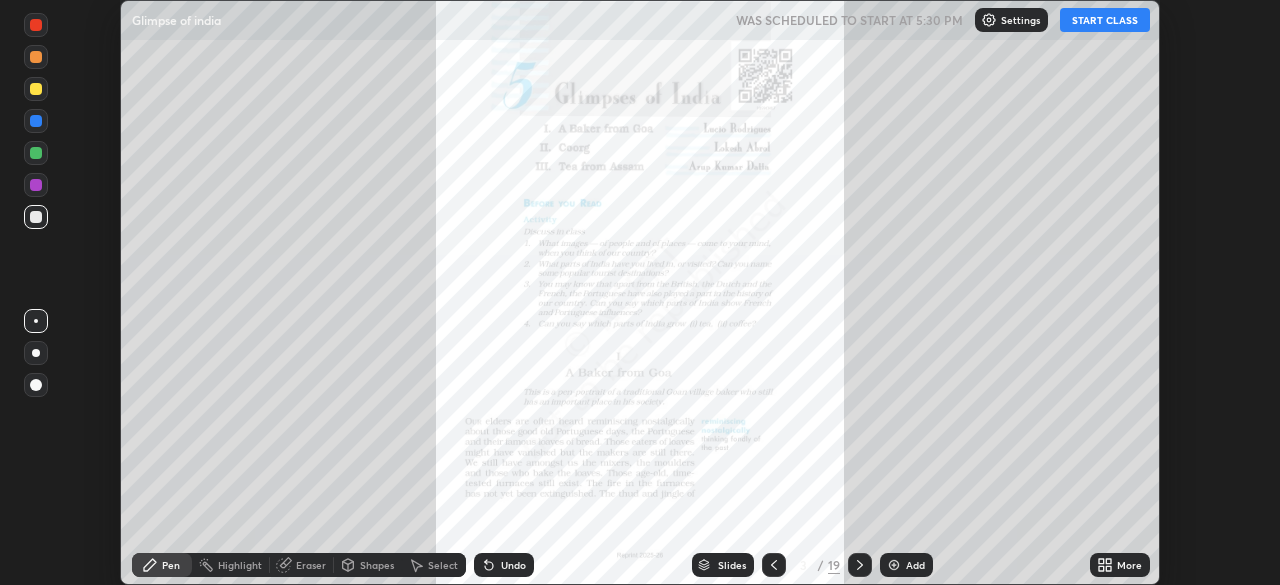 click on "More" at bounding box center (1129, 565) 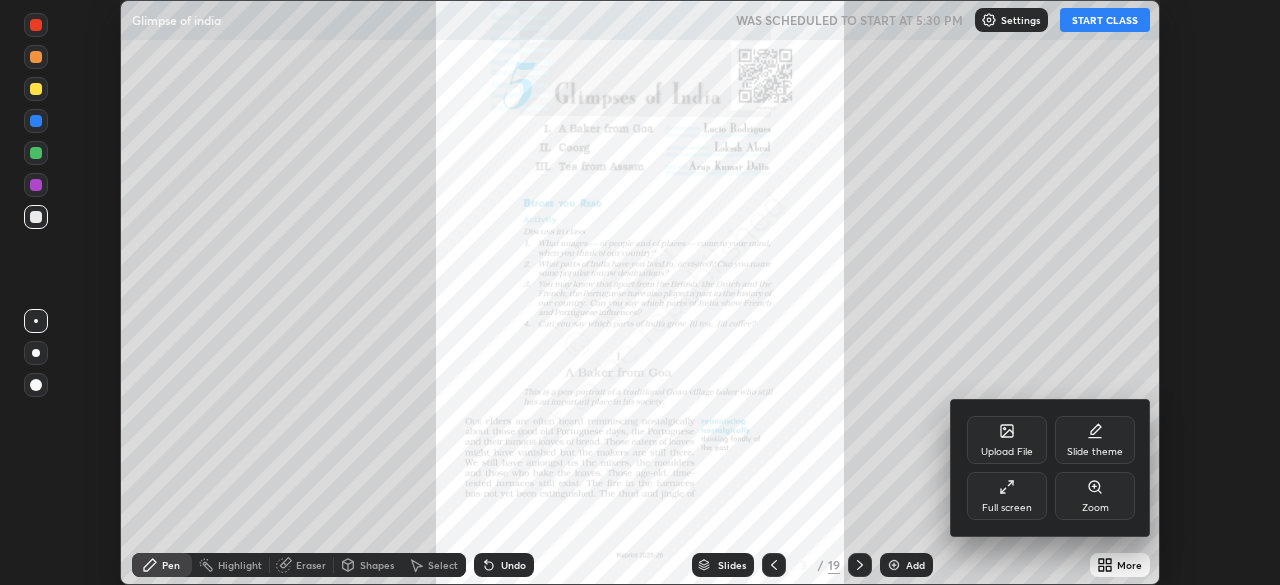 click on "Full screen" at bounding box center [1007, 508] 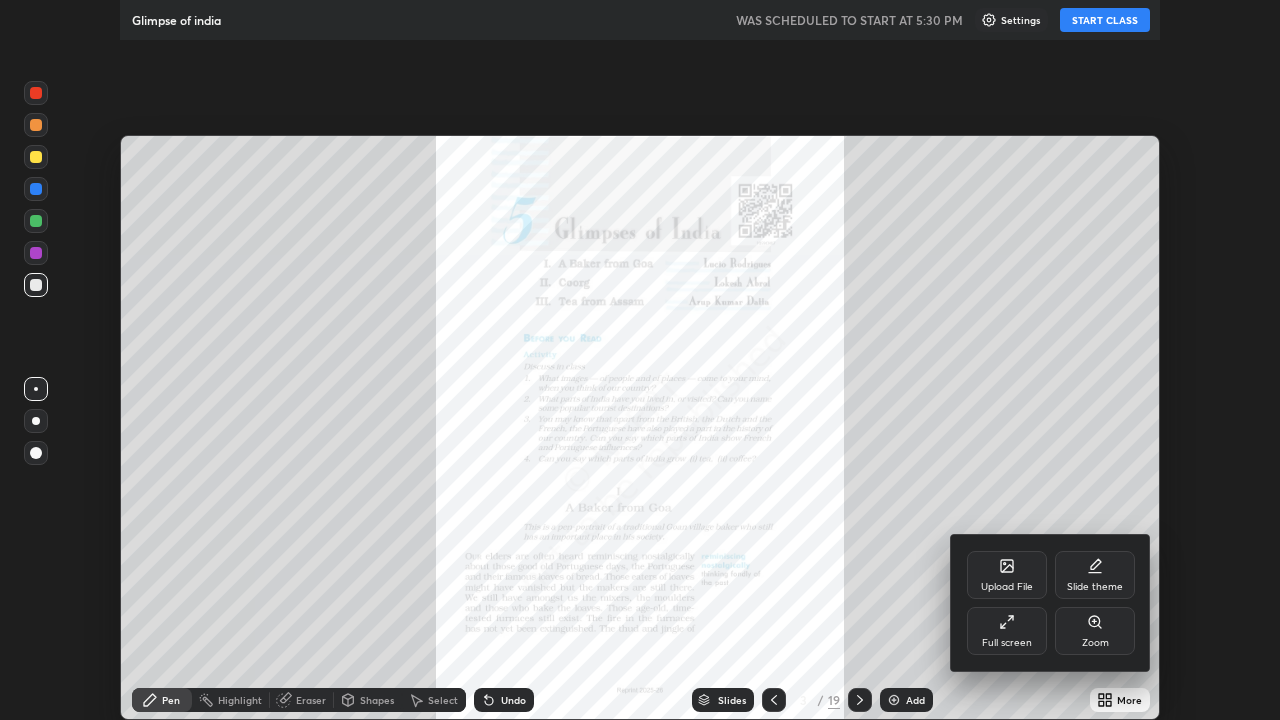 scroll, scrollTop: 99280, scrollLeft: 98720, axis: both 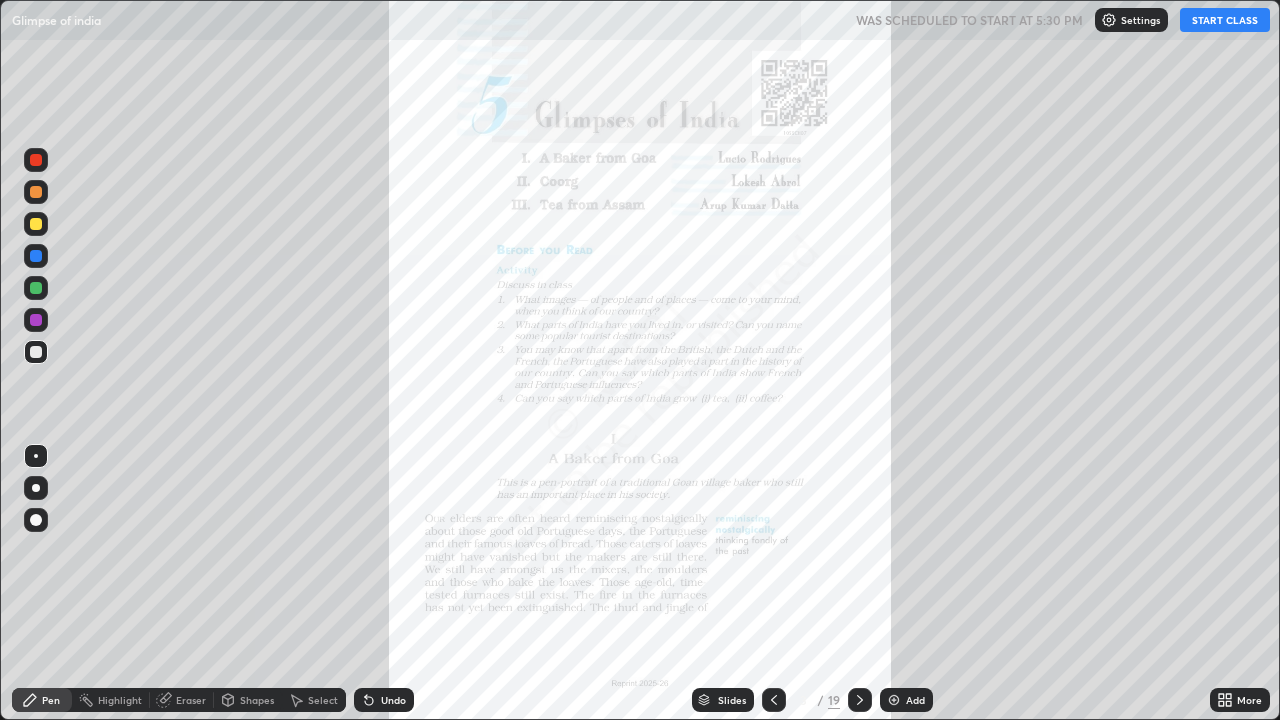 click 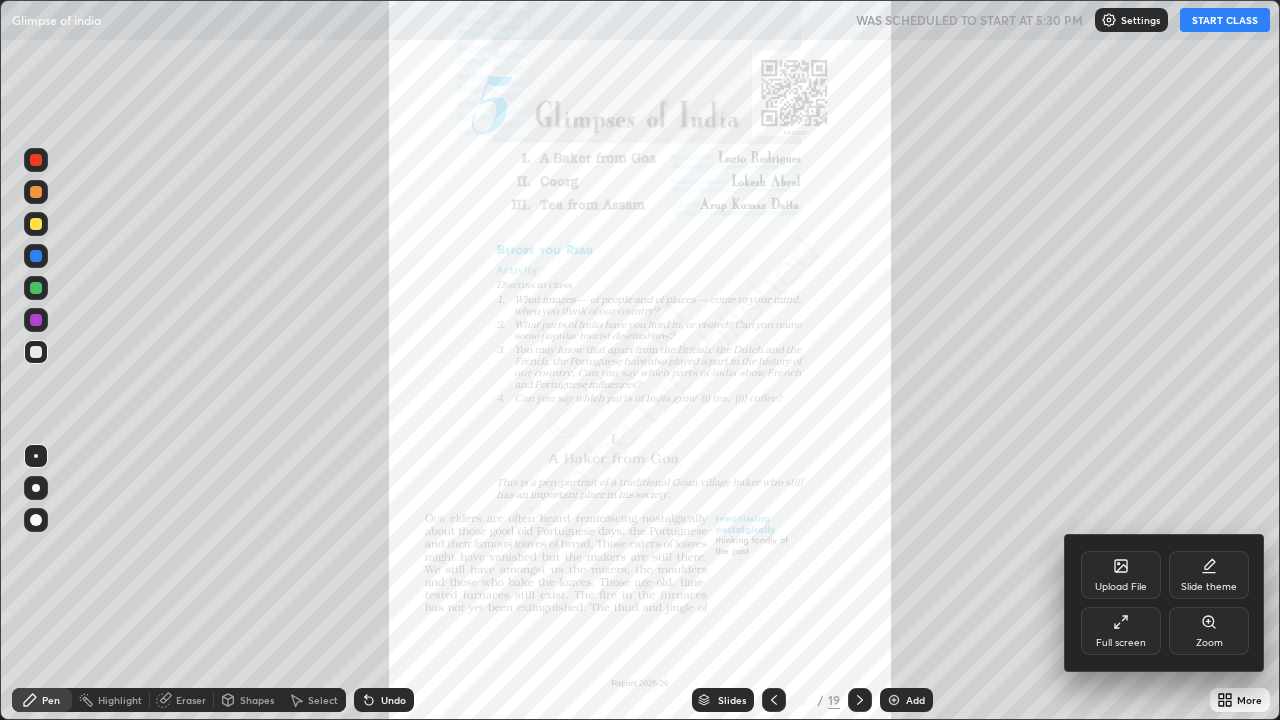 click on "Zoom" at bounding box center [1209, 643] 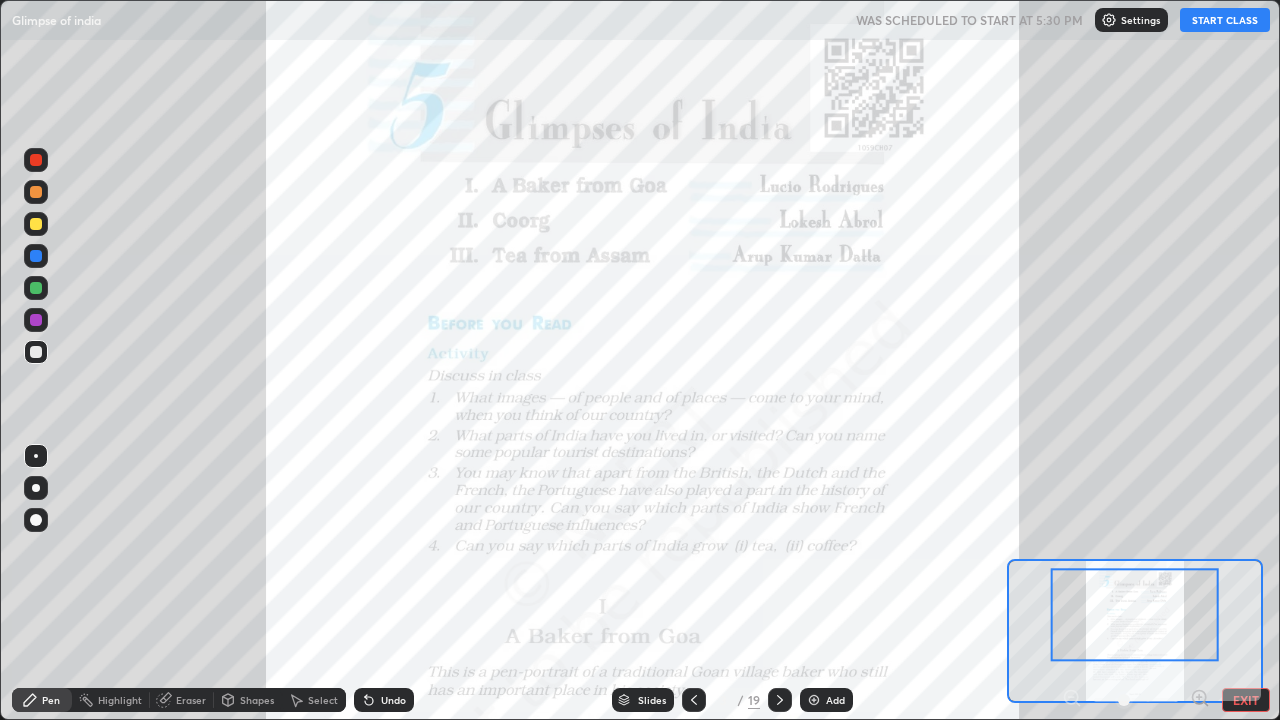 click 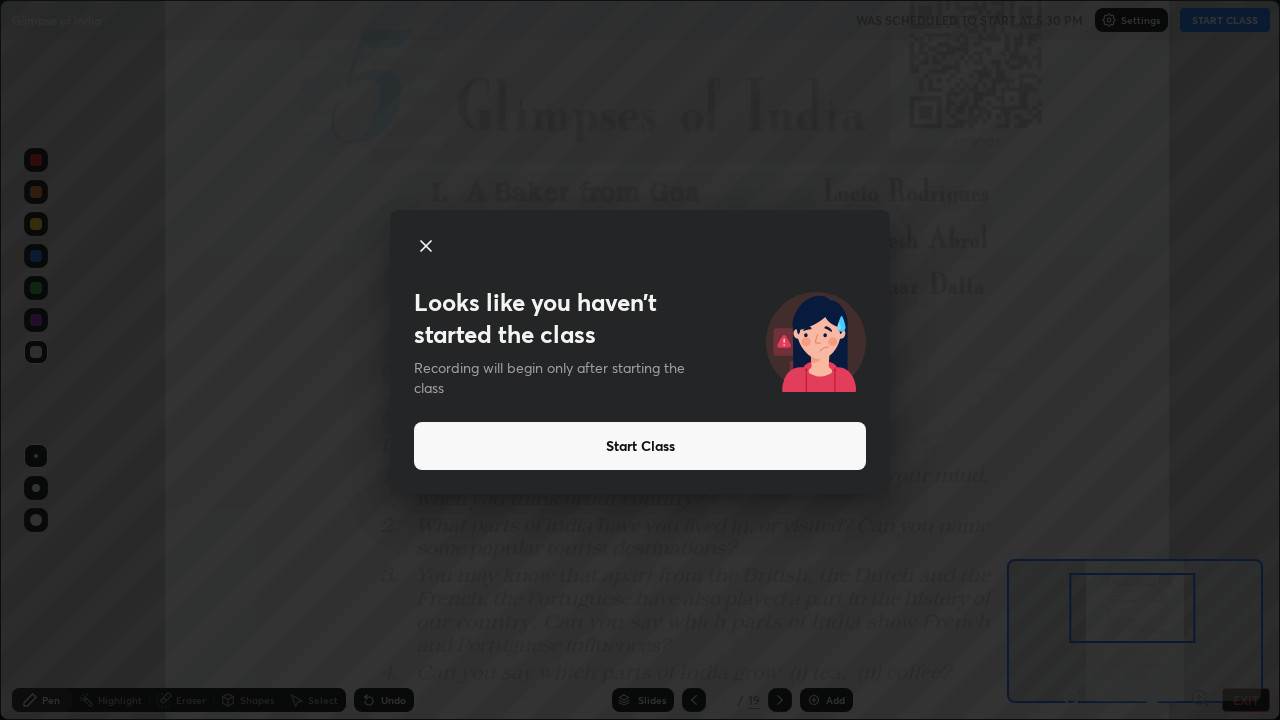 click on "Start Class" at bounding box center (640, 446) 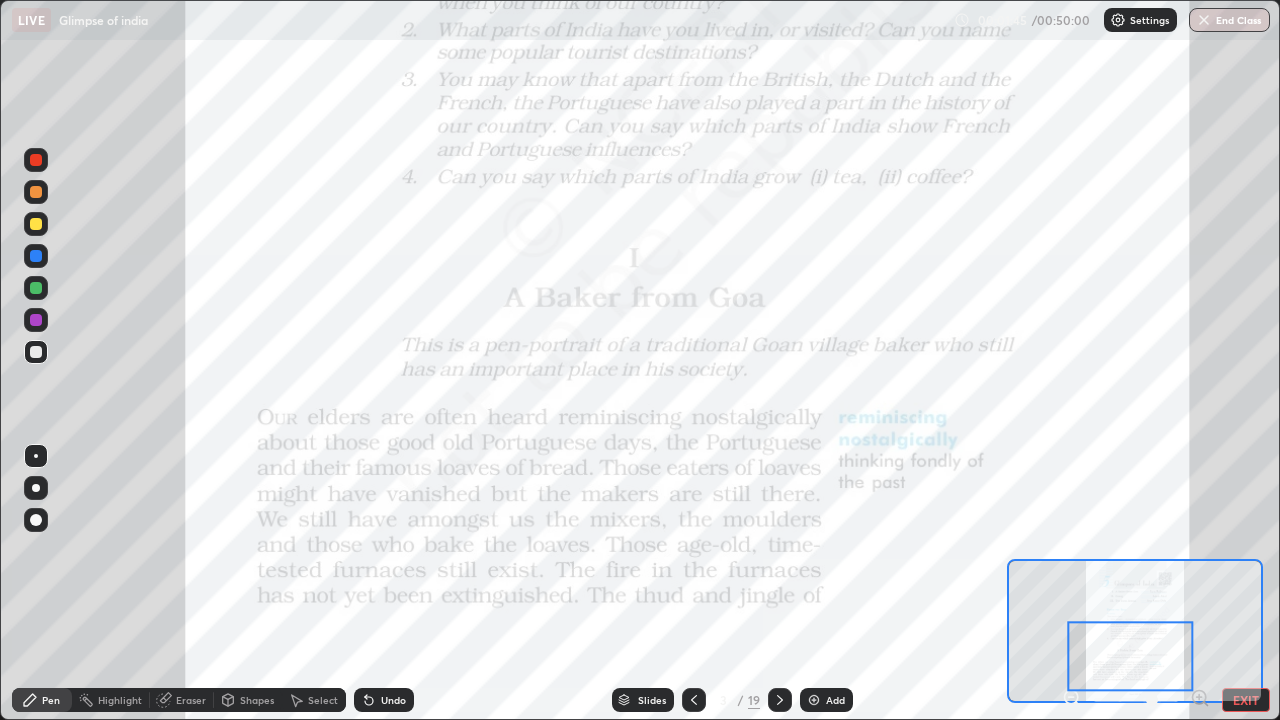 click at bounding box center [36, 224] 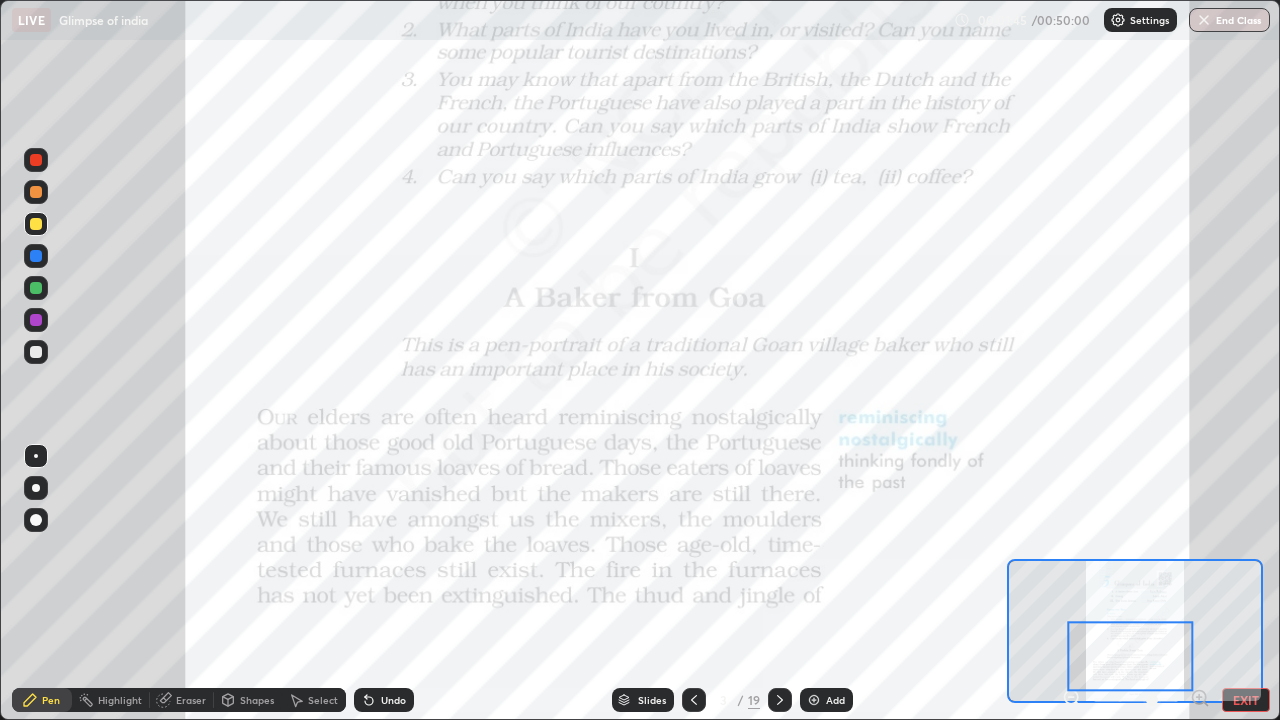 click at bounding box center [36, 192] 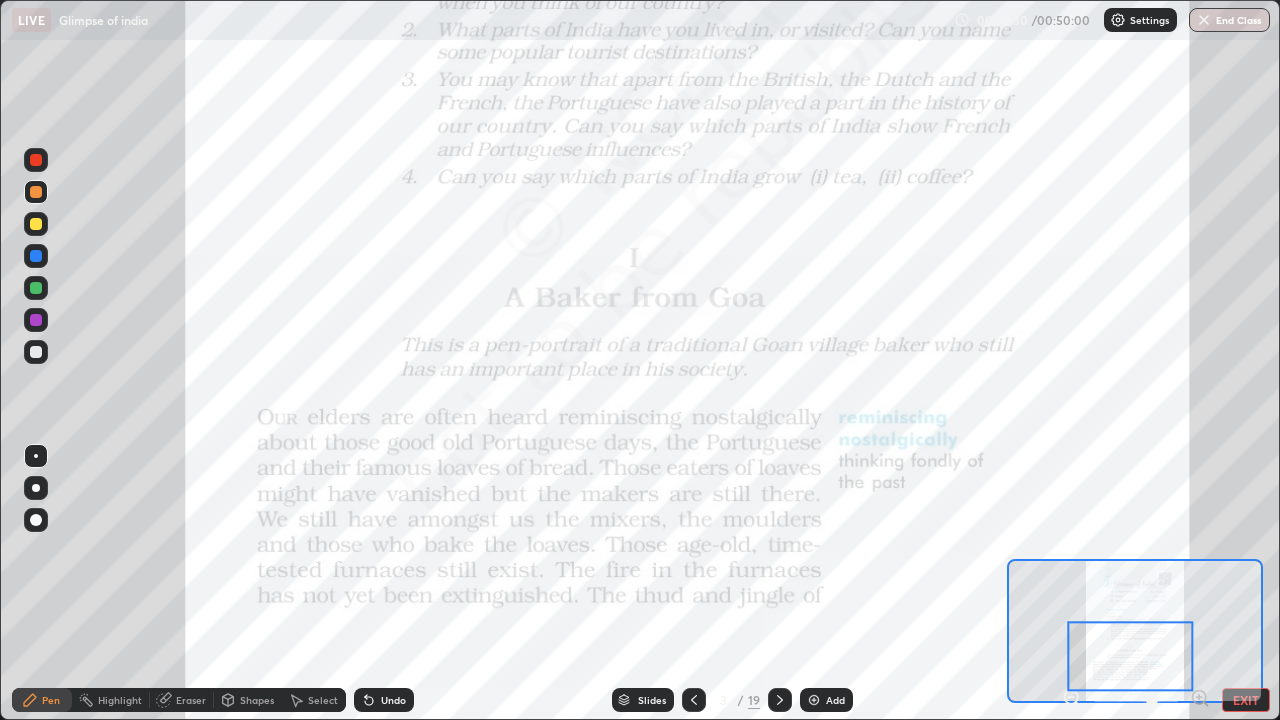 click 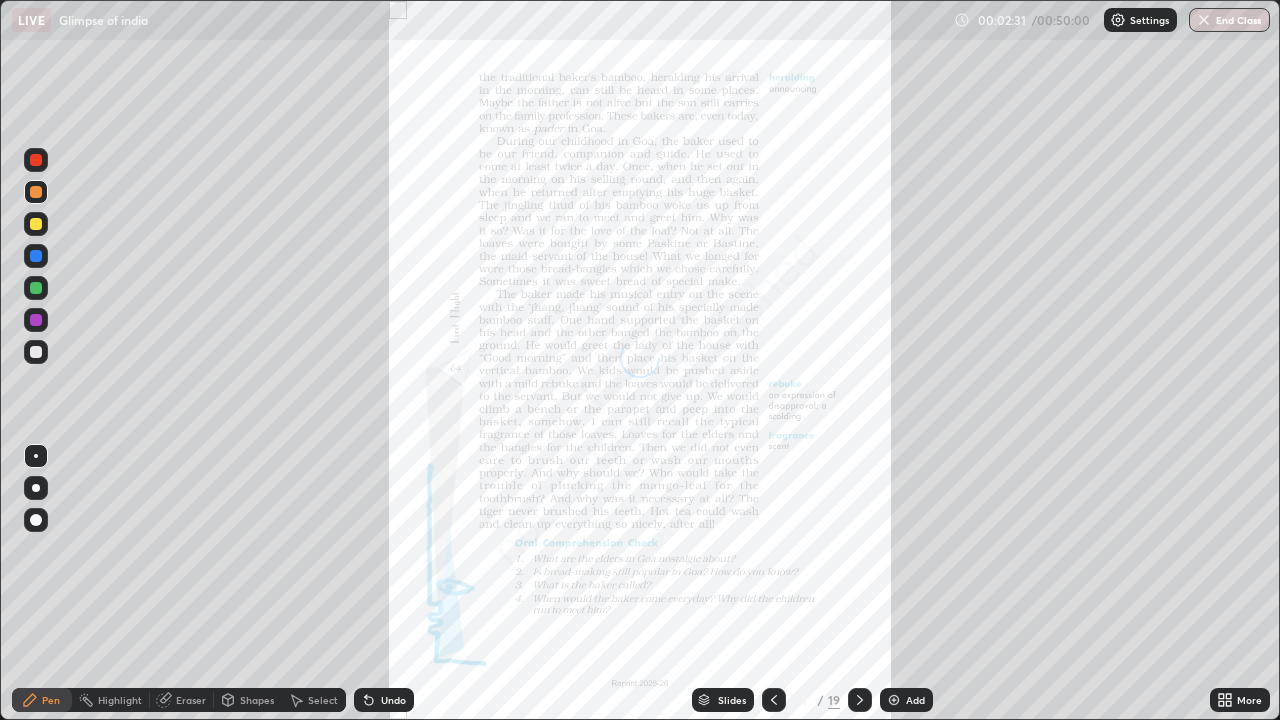 click 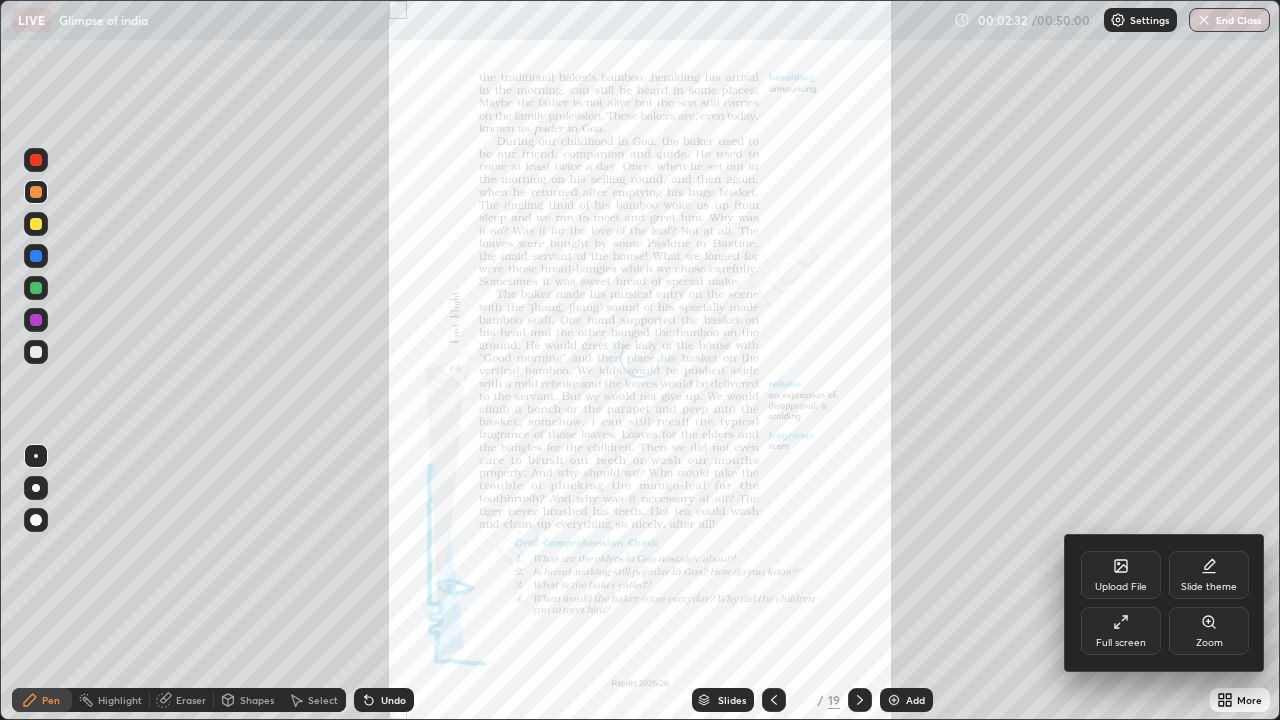 click on "Zoom" at bounding box center [1209, 643] 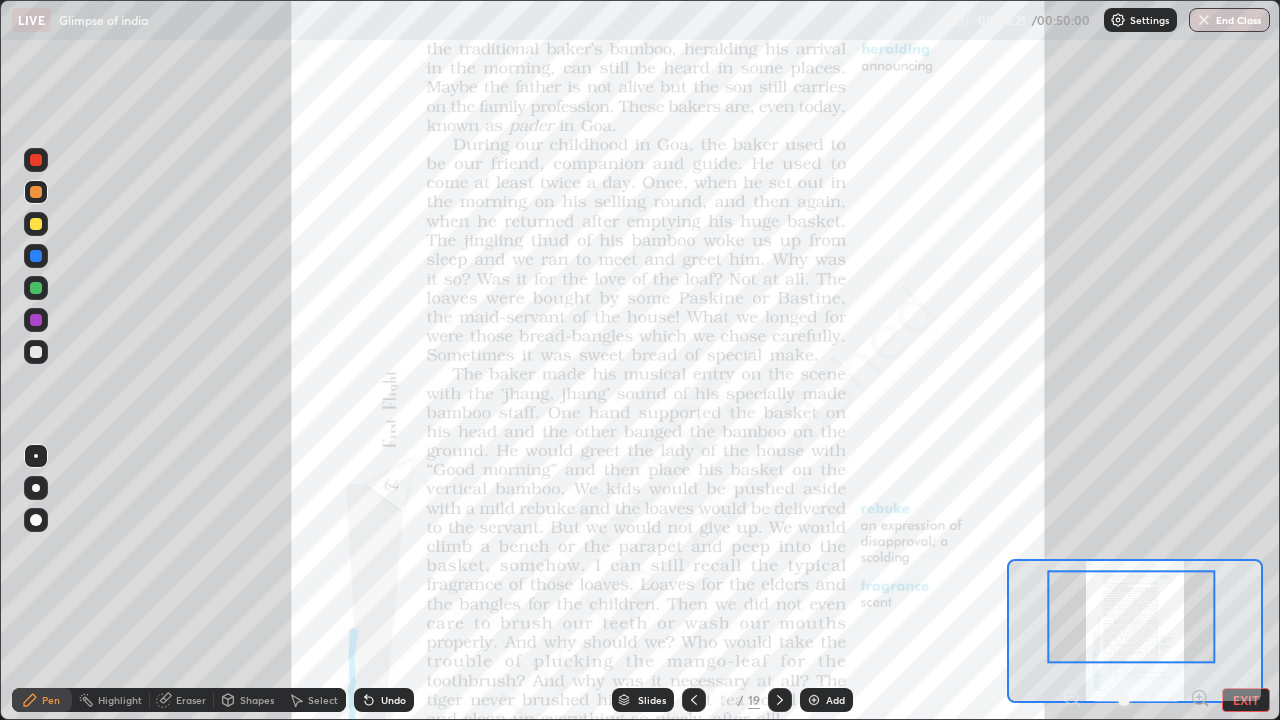click at bounding box center [36, 160] 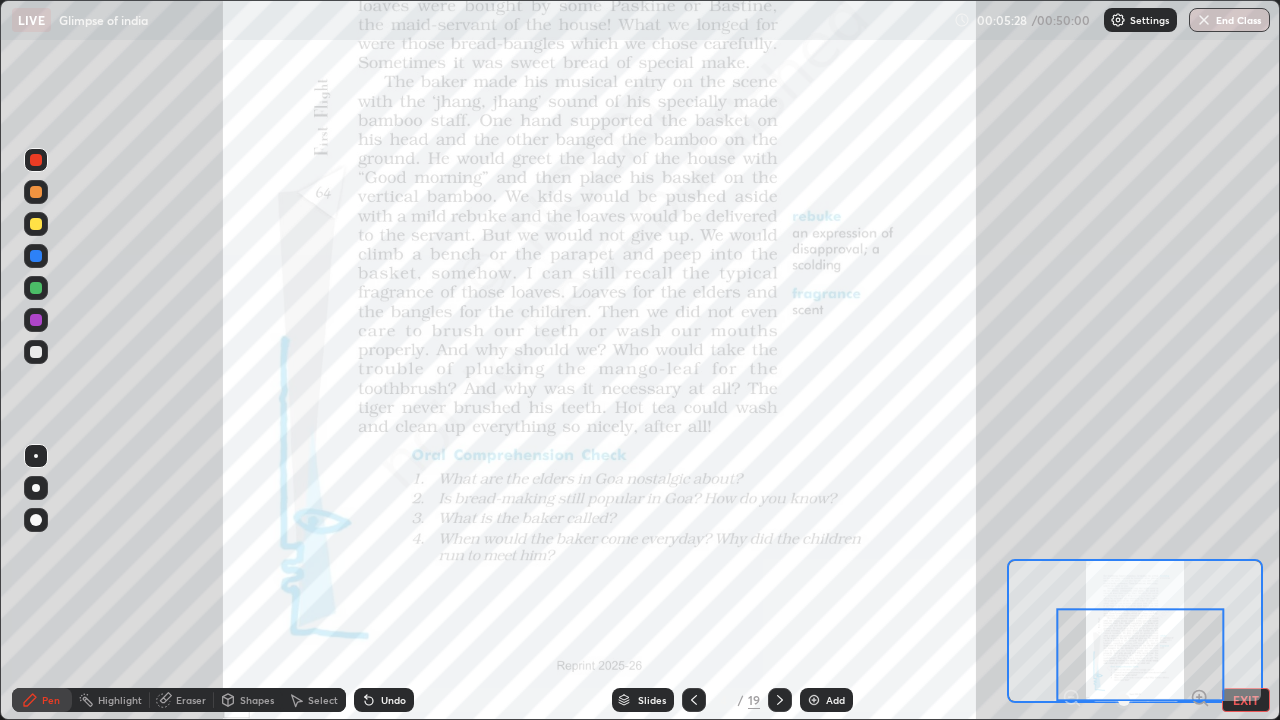click at bounding box center (1141, 654) 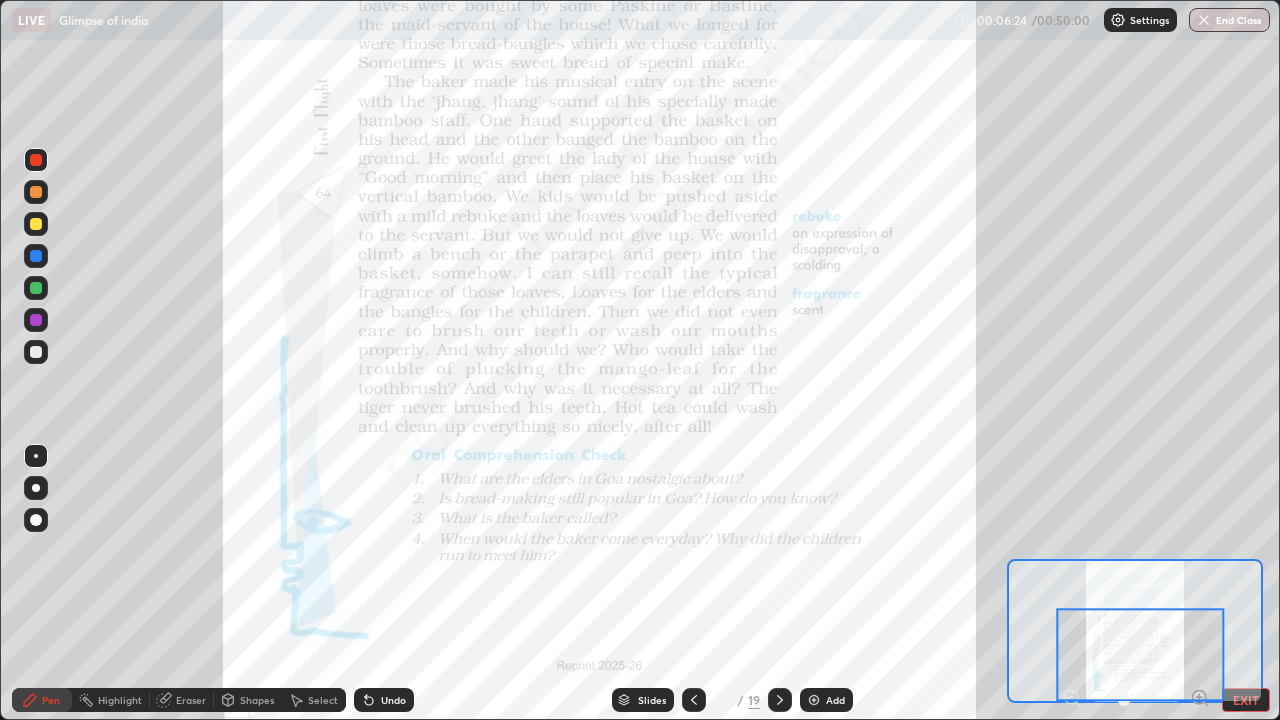 click 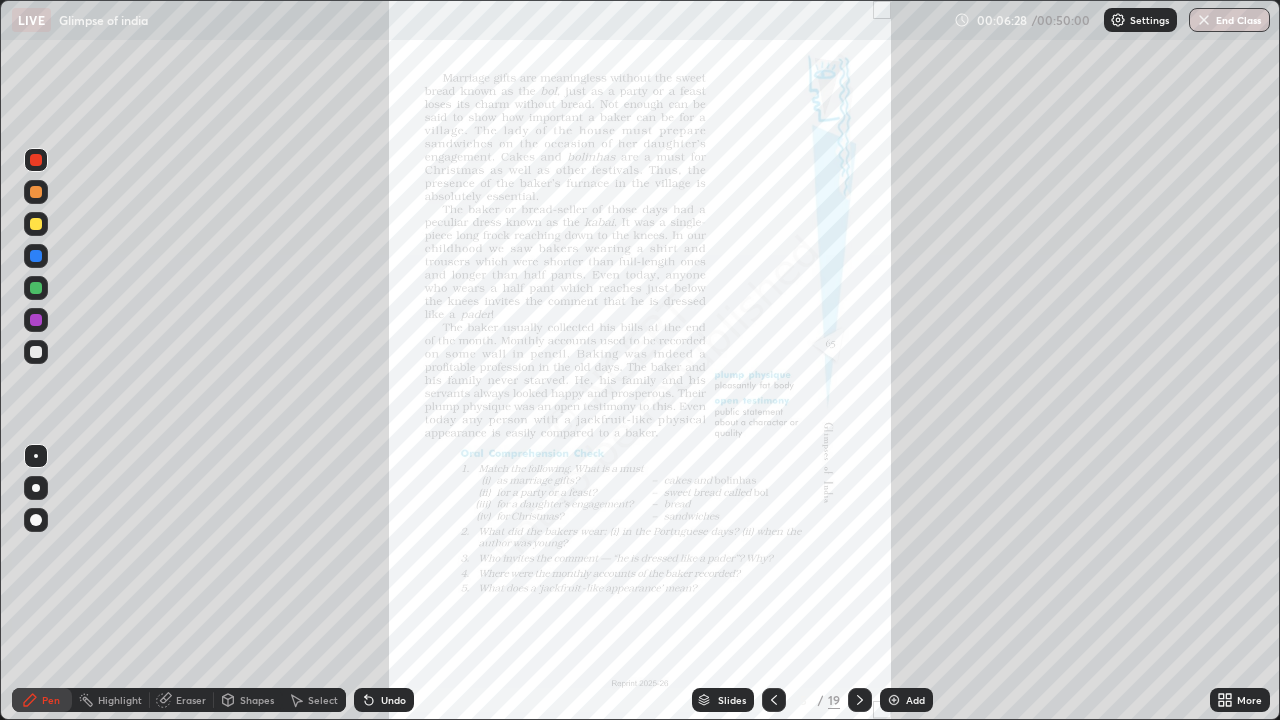 click 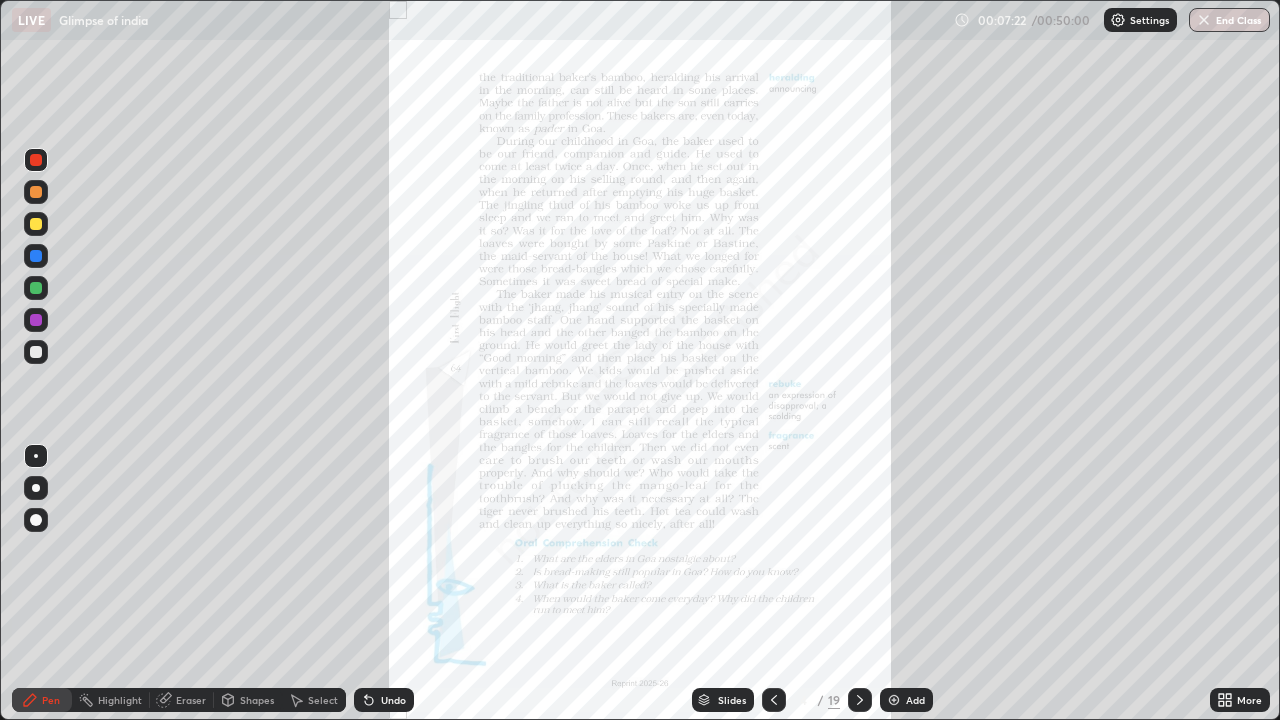 click 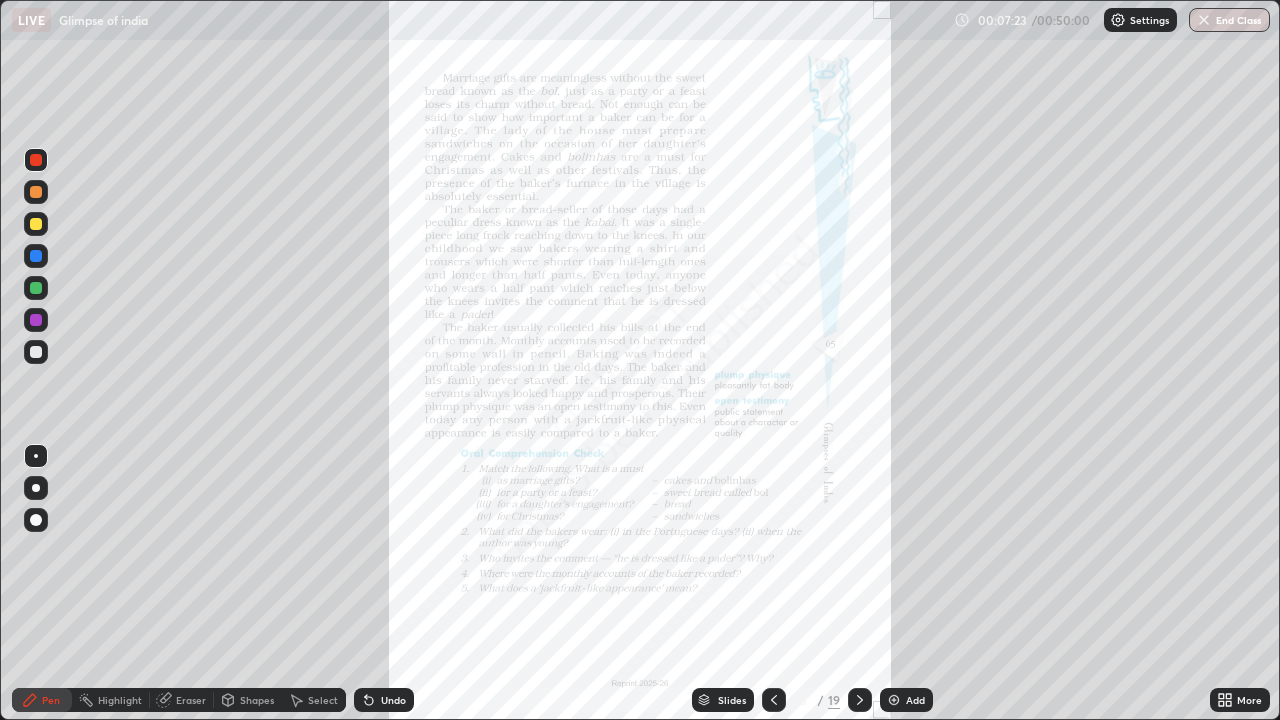 click 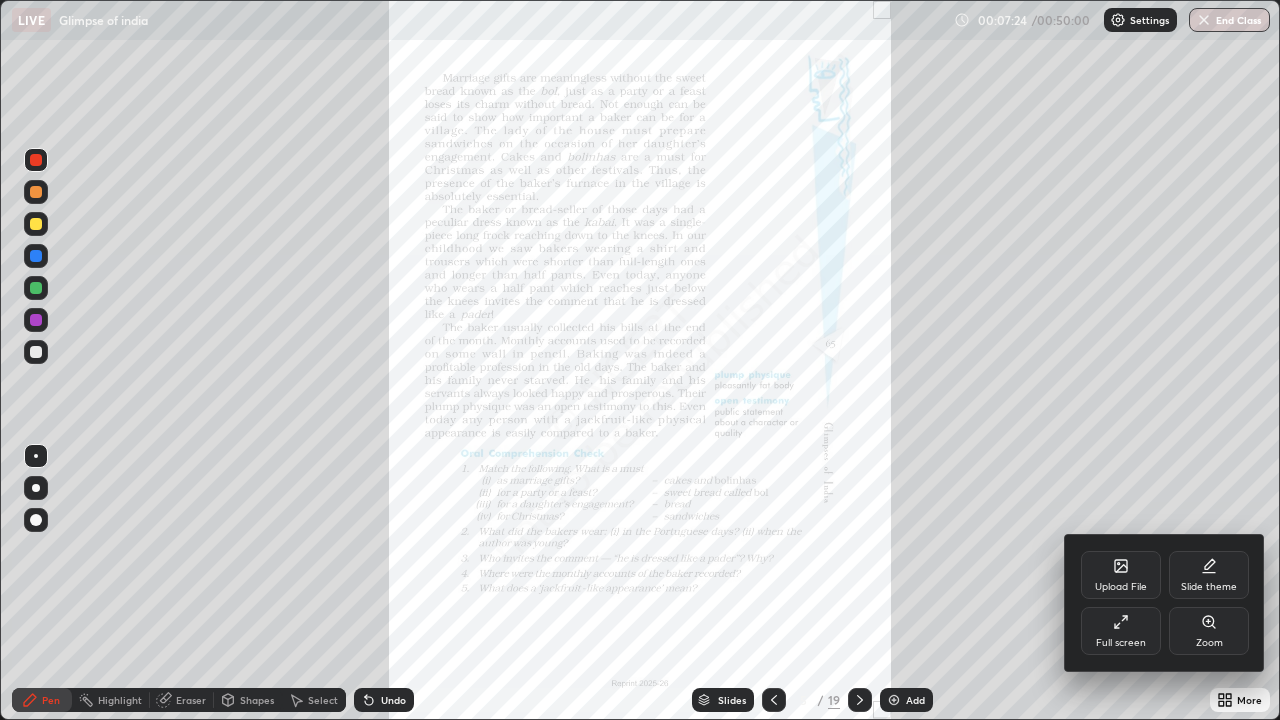click on "Zoom" at bounding box center [1209, 631] 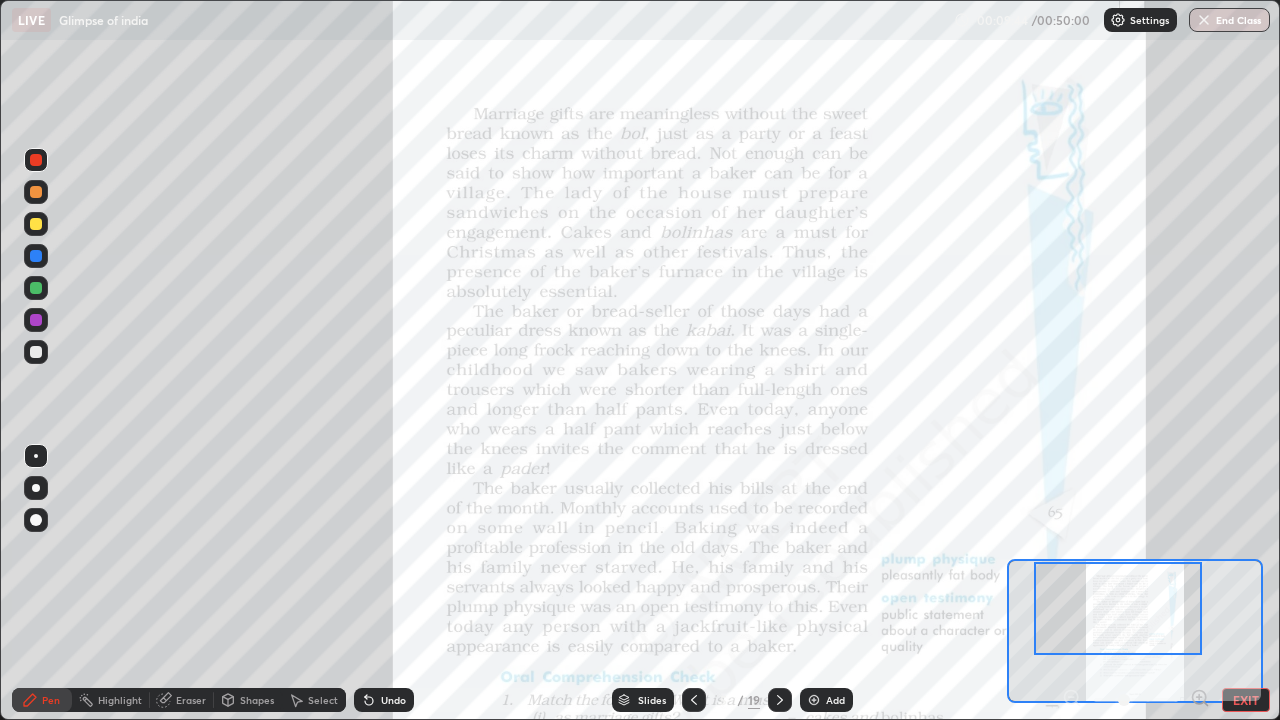 click 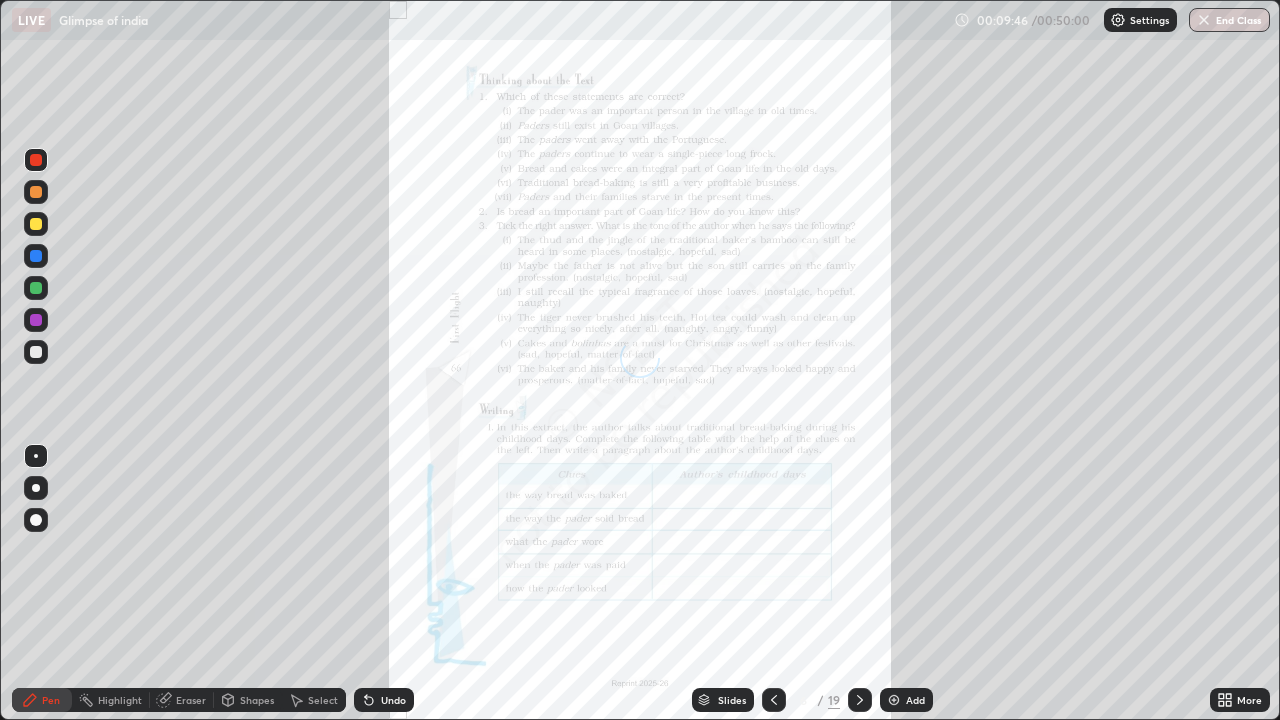 click 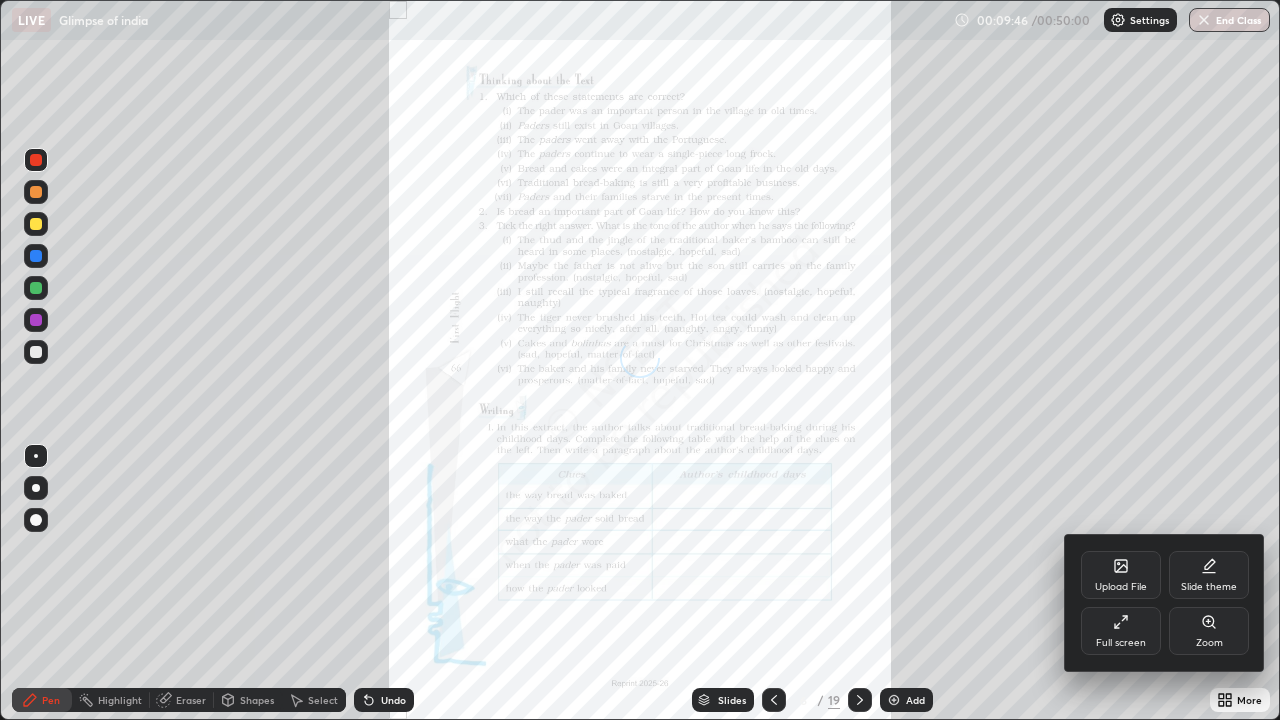 click on "Zoom" at bounding box center (1209, 631) 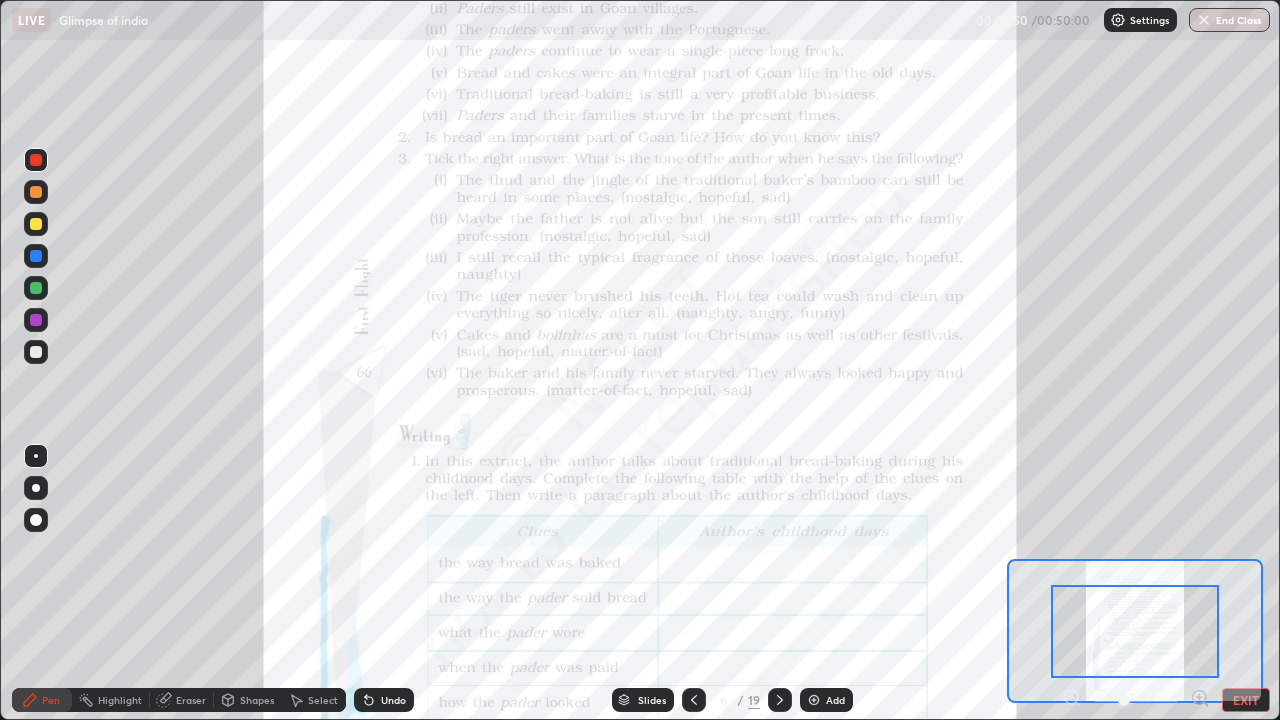 click 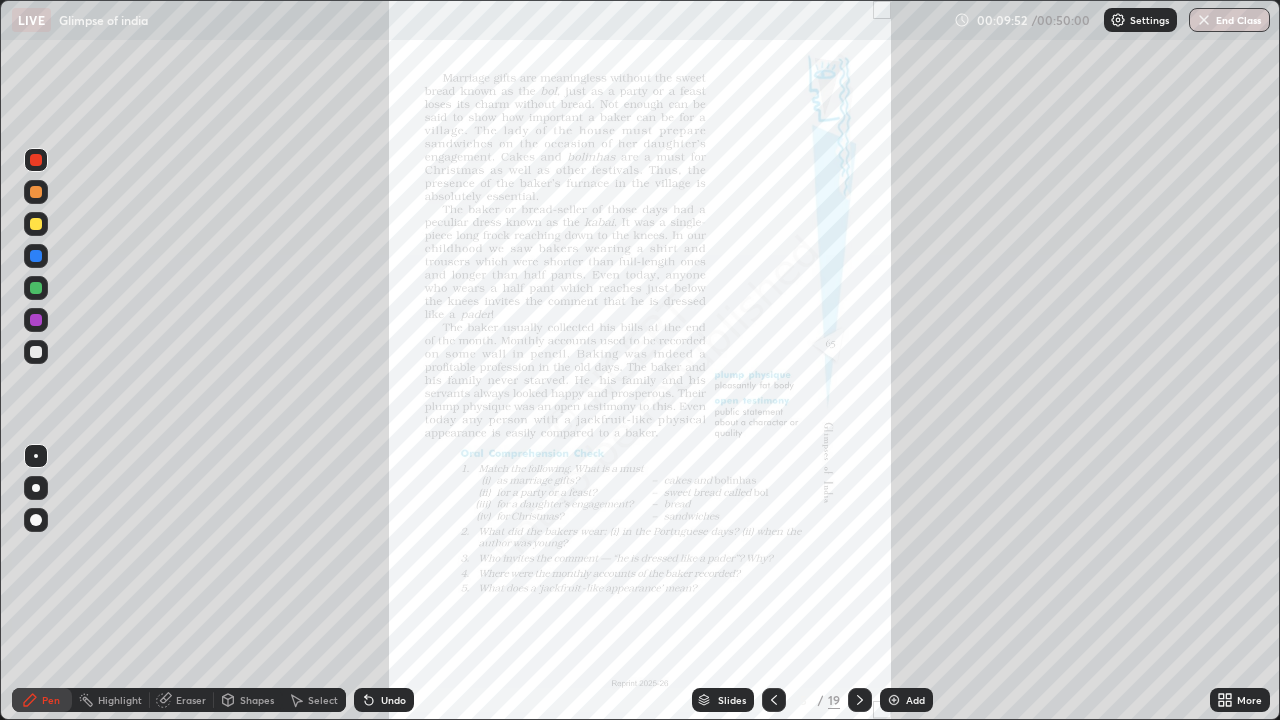 click 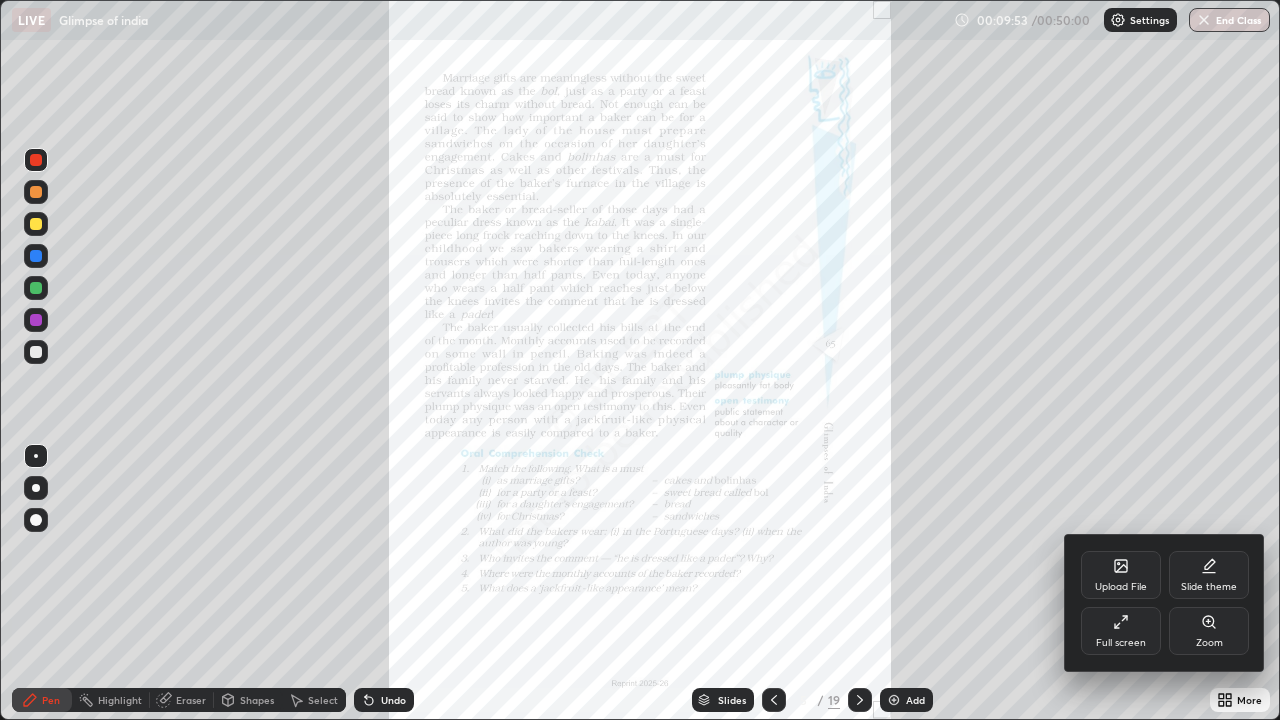 click on "Zoom" at bounding box center (1209, 631) 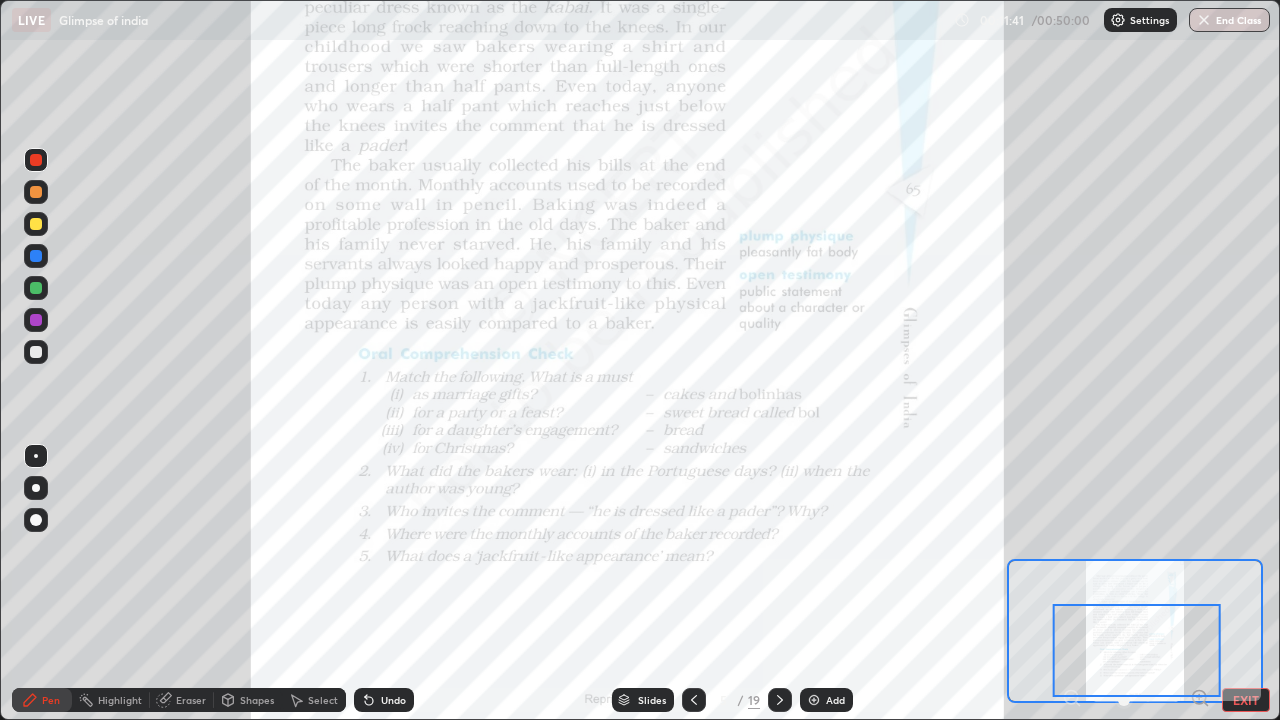 click 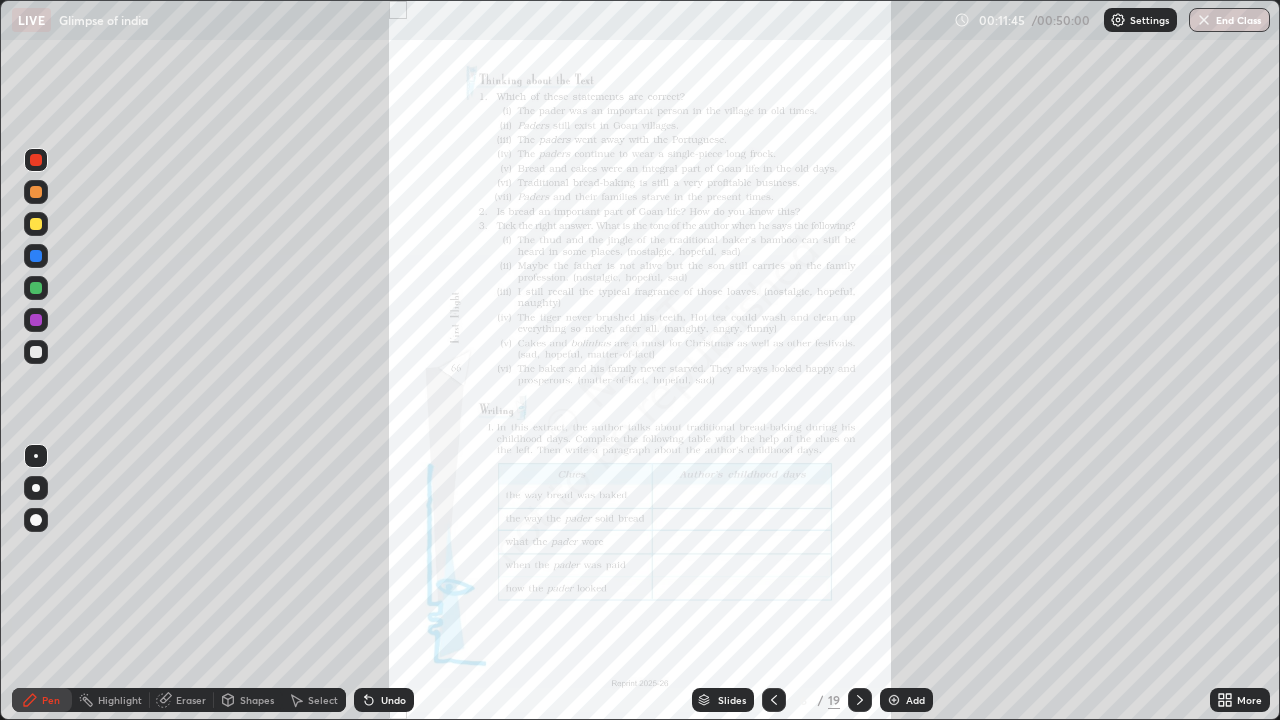 click 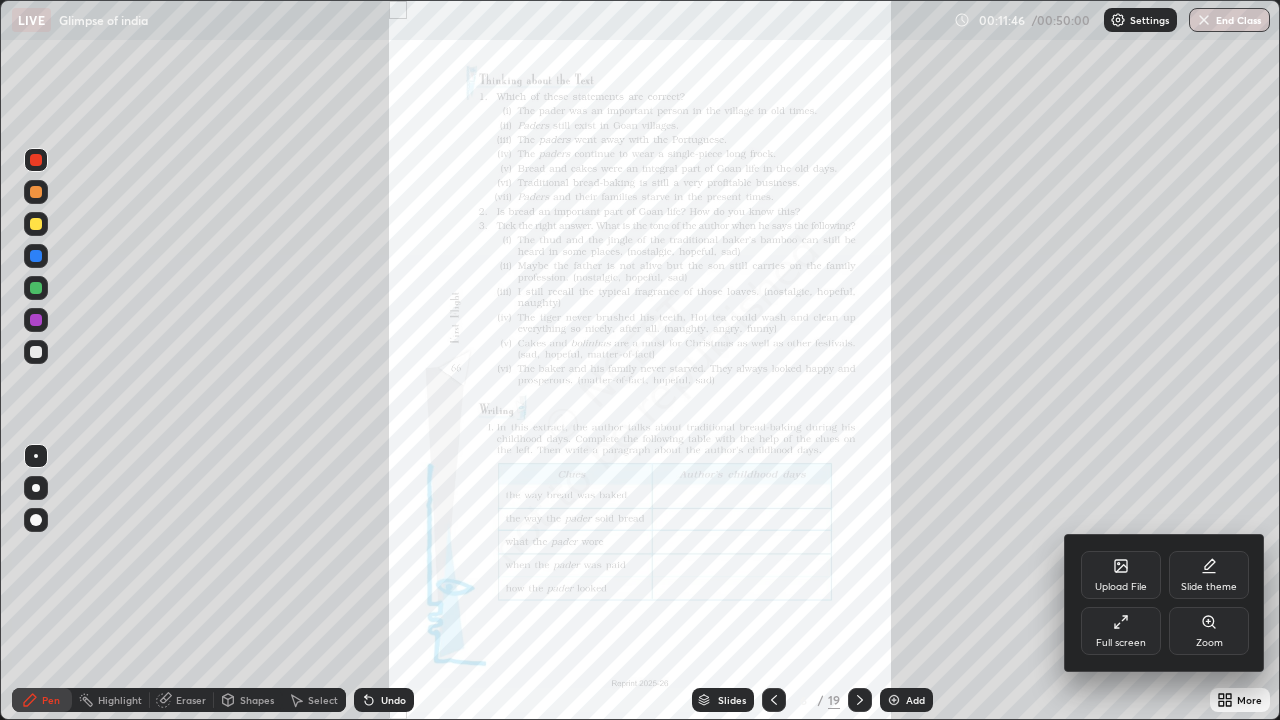 click on "Zoom" at bounding box center (1209, 643) 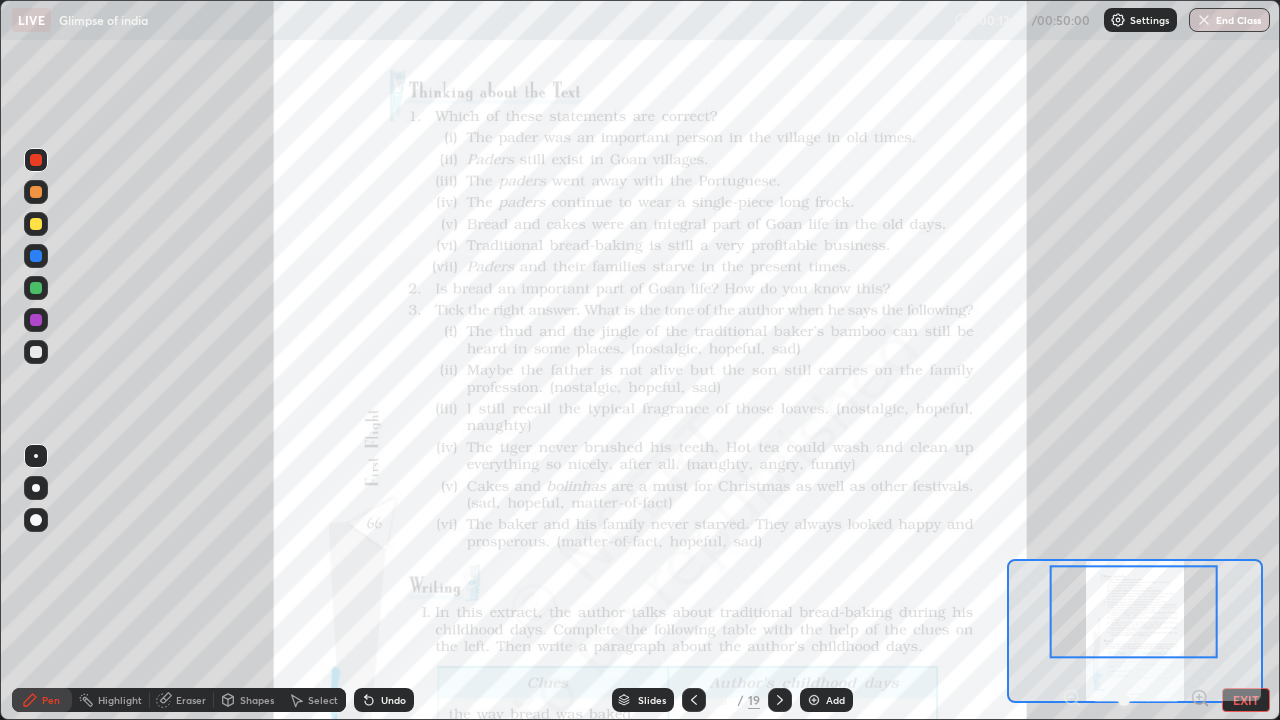 click 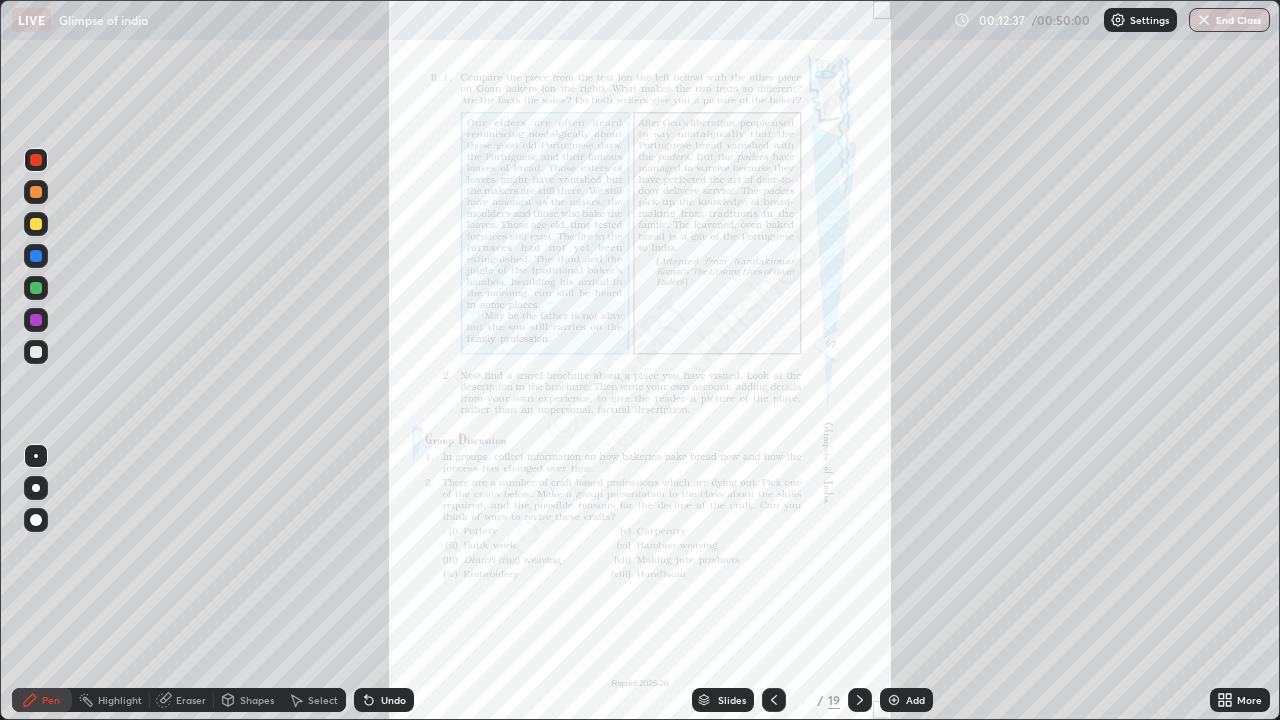 click 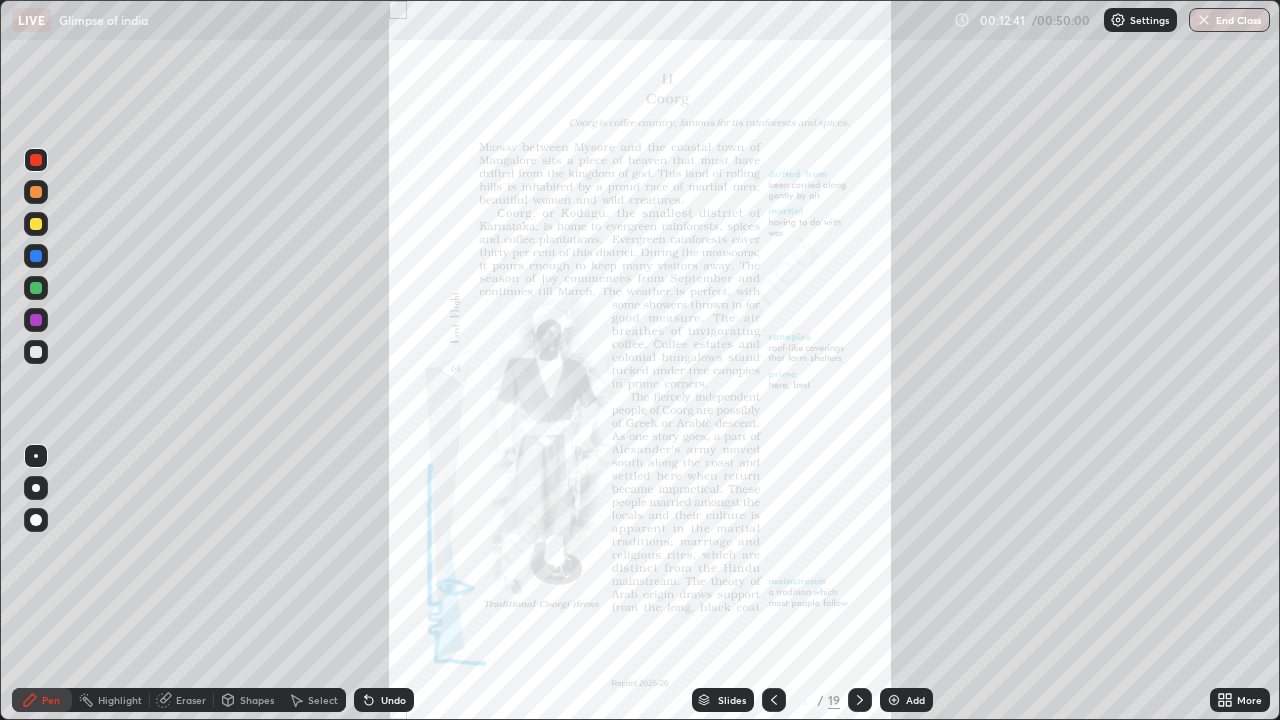 click on "More" at bounding box center [1249, 700] 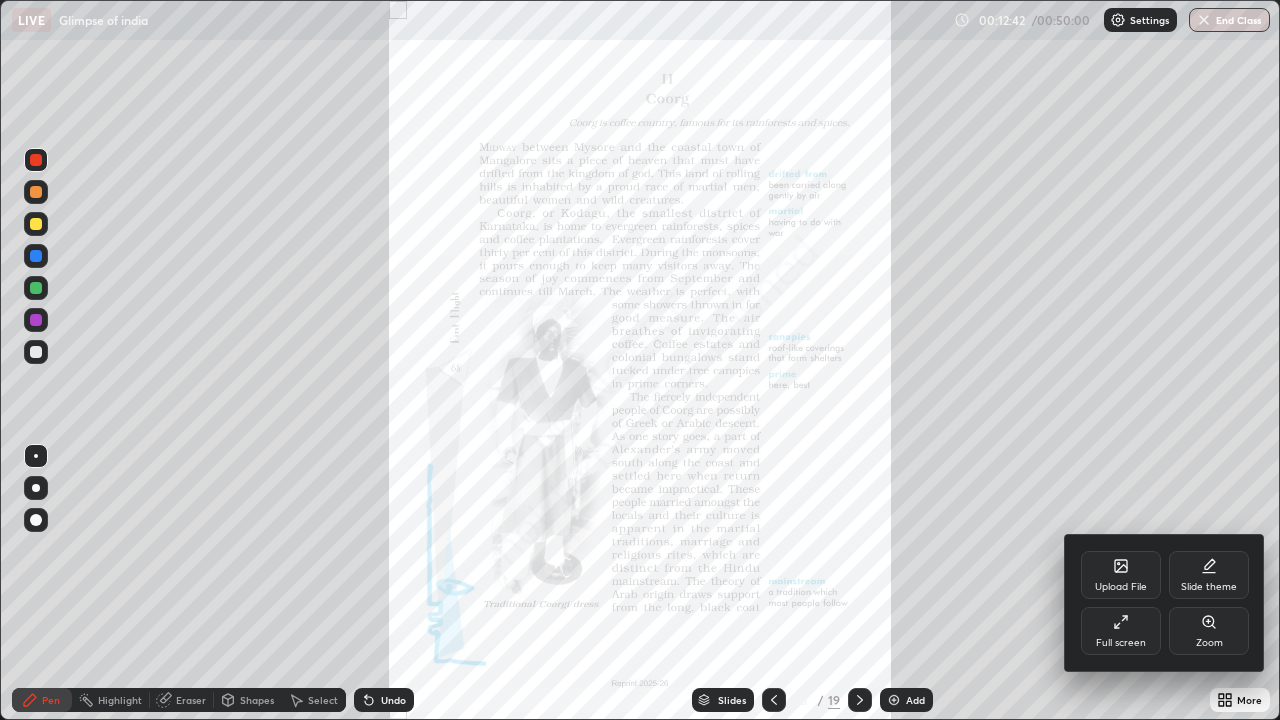 click on "Zoom" at bounding box center (1209, 631) 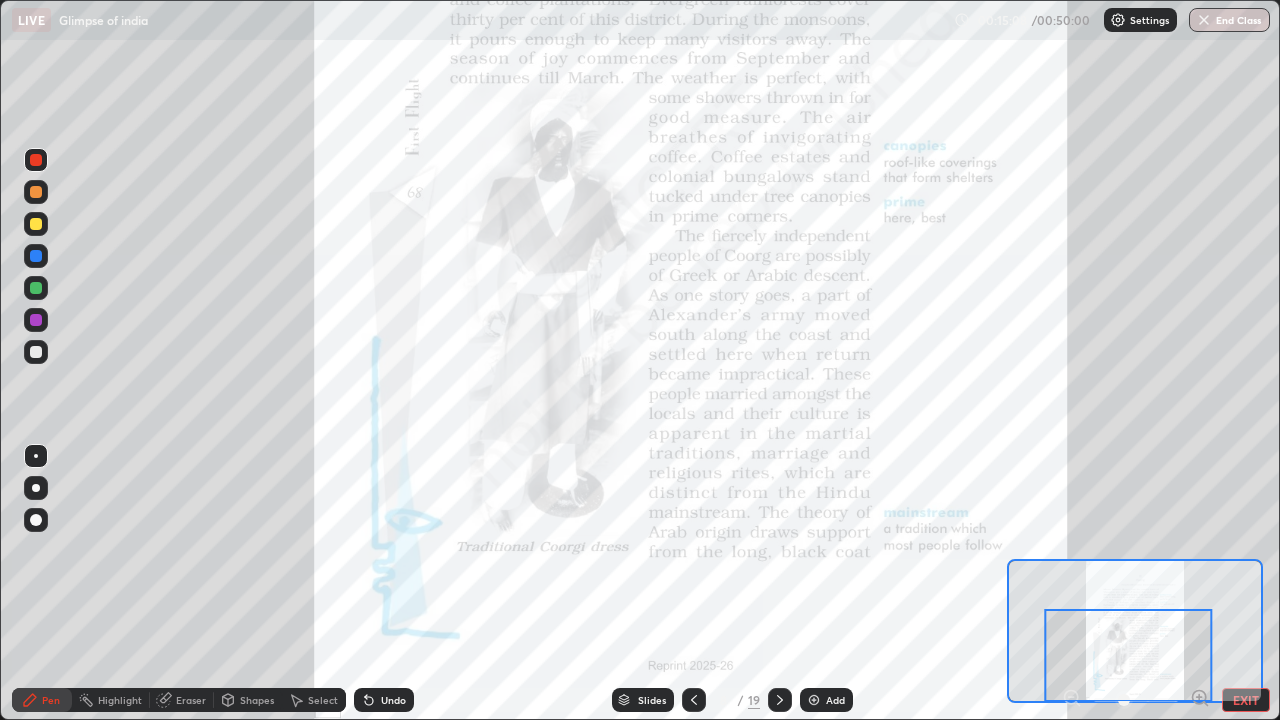 click at bounding box center [780, 700] 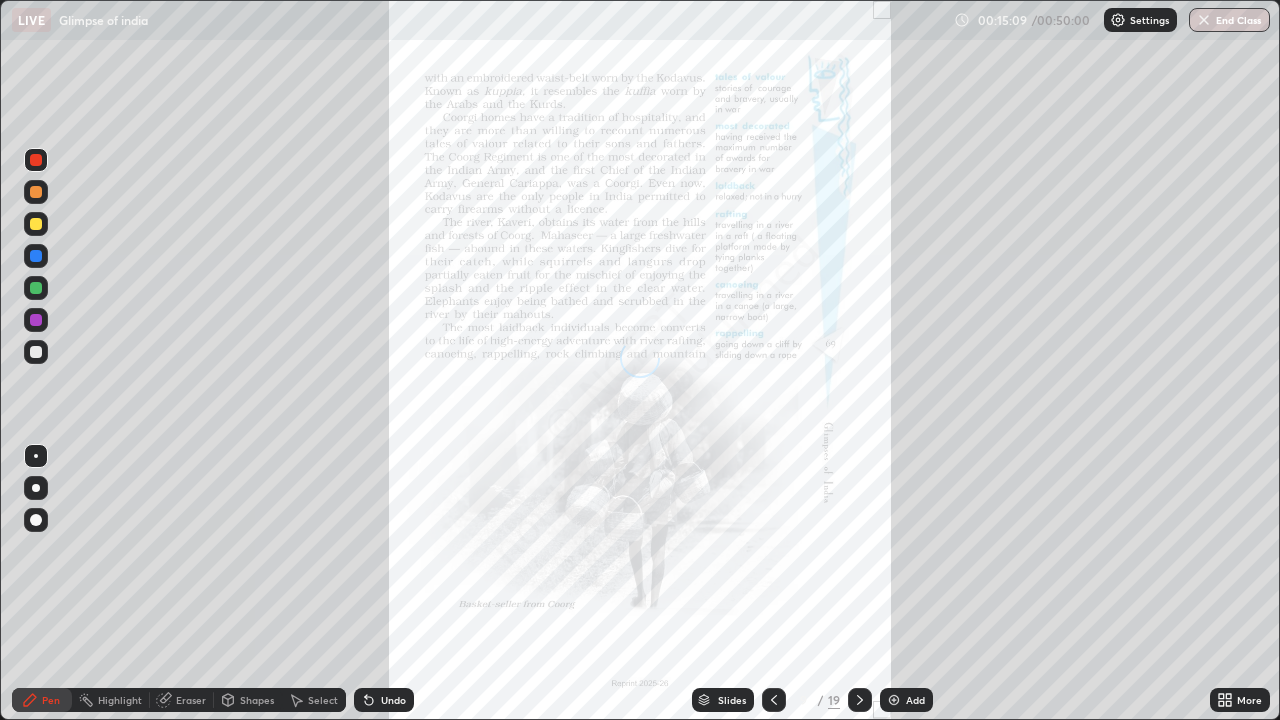 click on "More" at bounding box center [1240, 700] 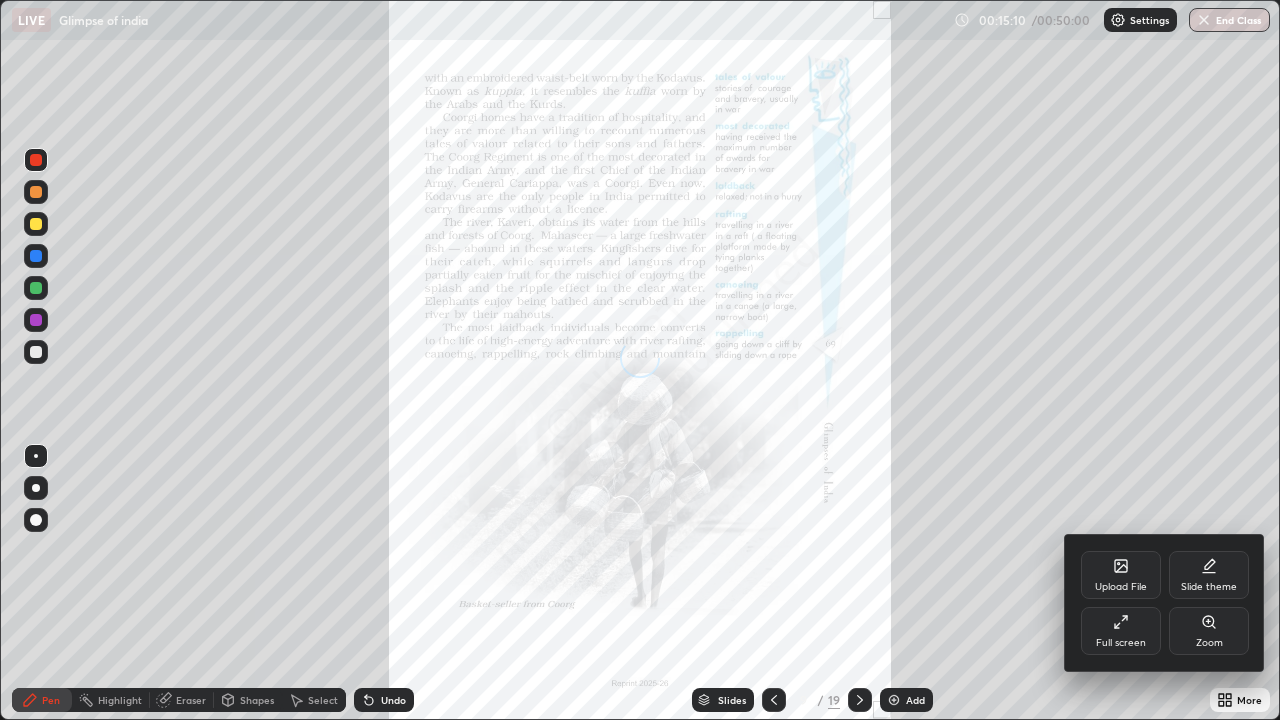 click on "Zoom" at bounding box center (1209, 643) 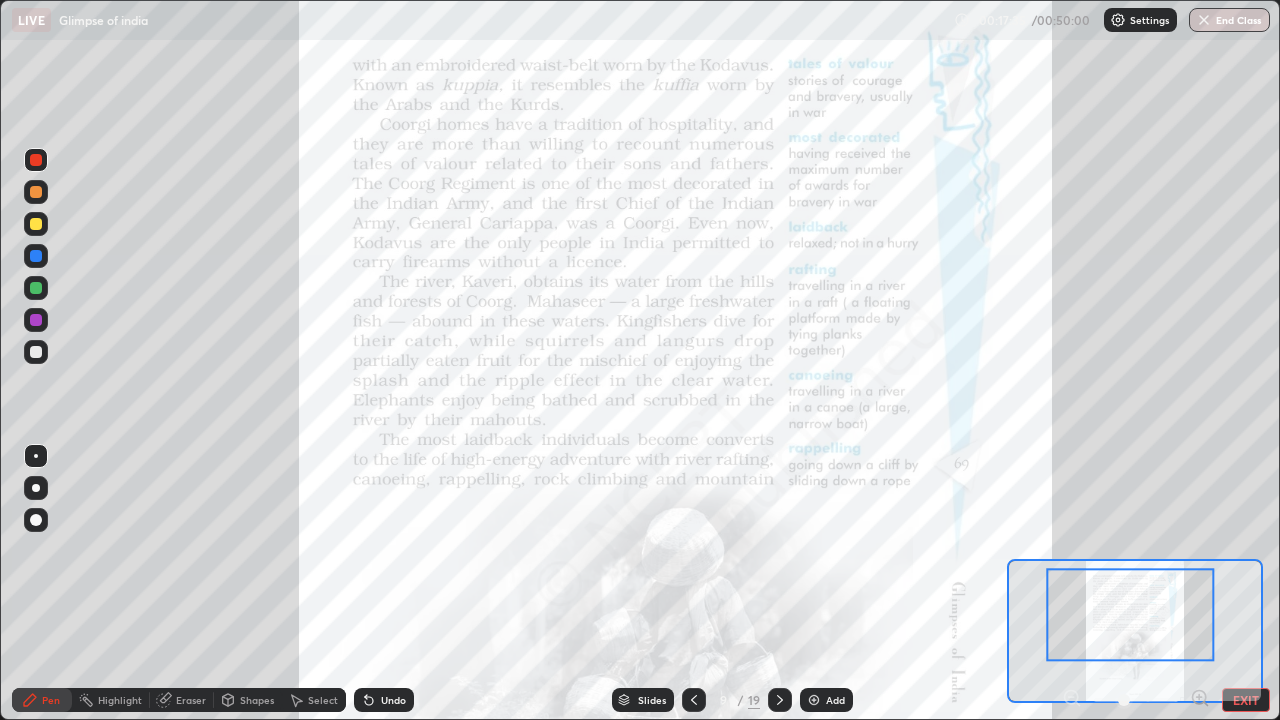 click 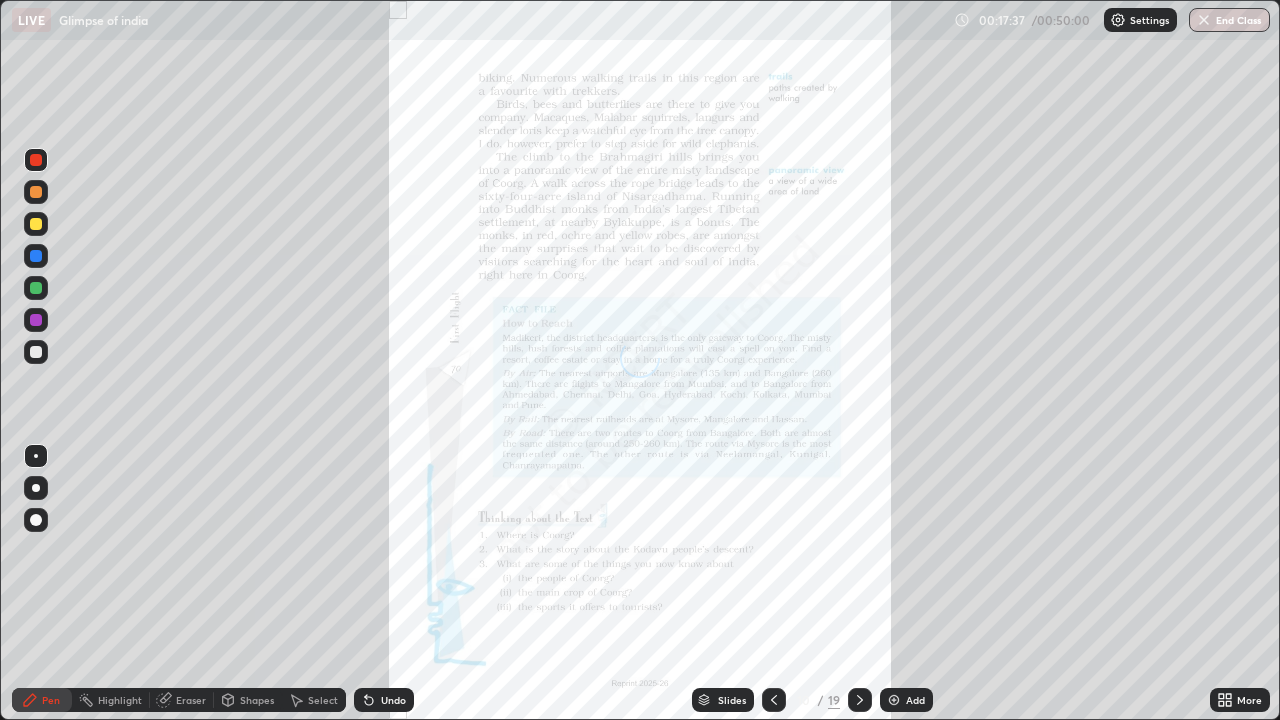 click 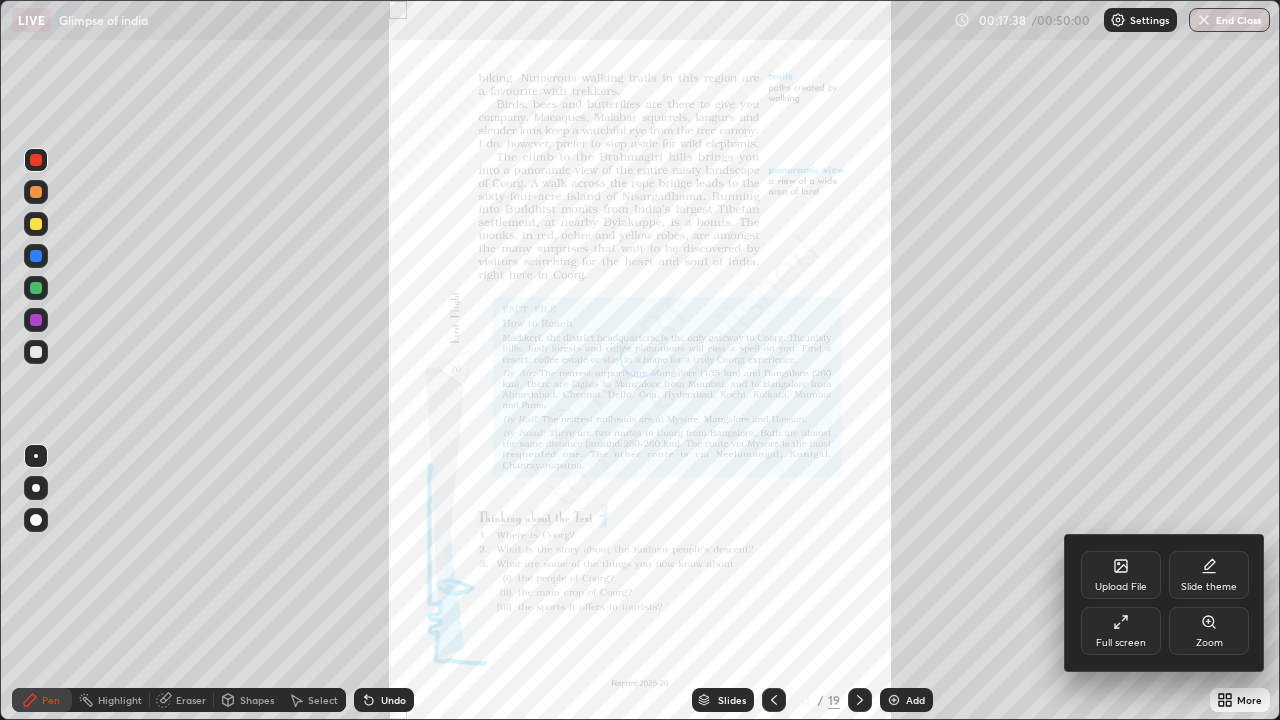 click on "Zoom" at bounding box center (1209, 643) 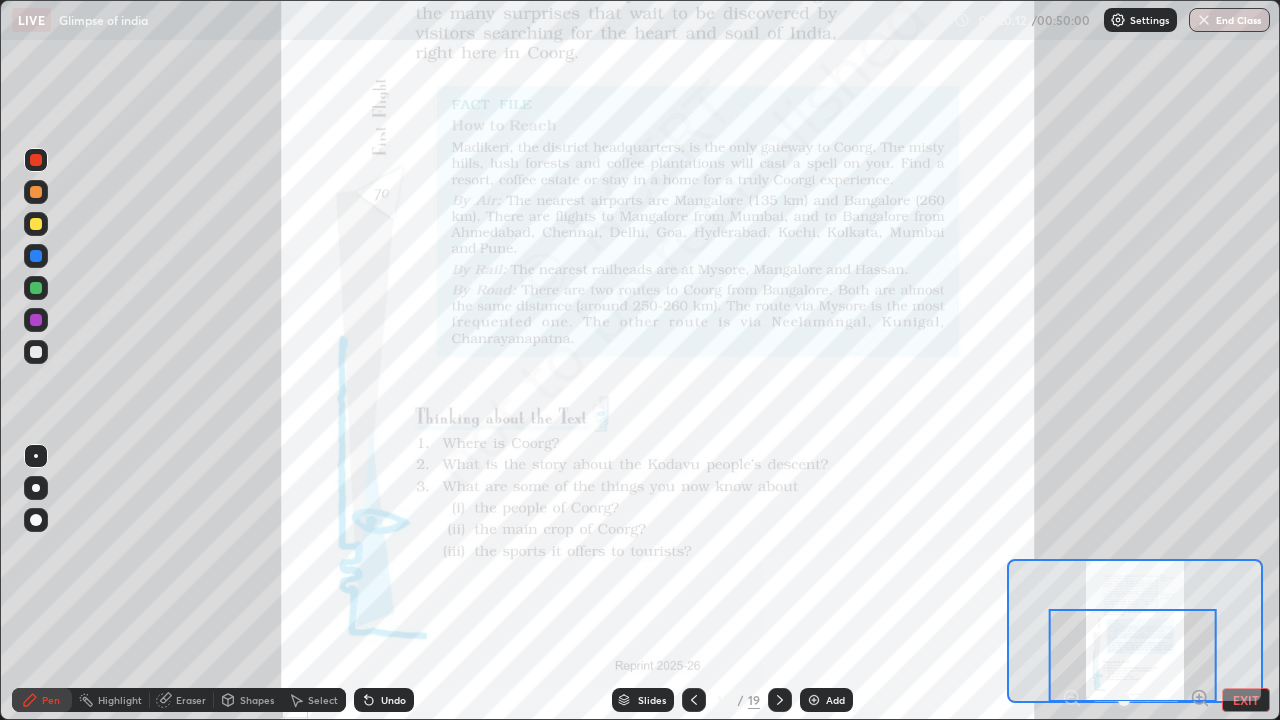 click at bounding box center (1133, 655) 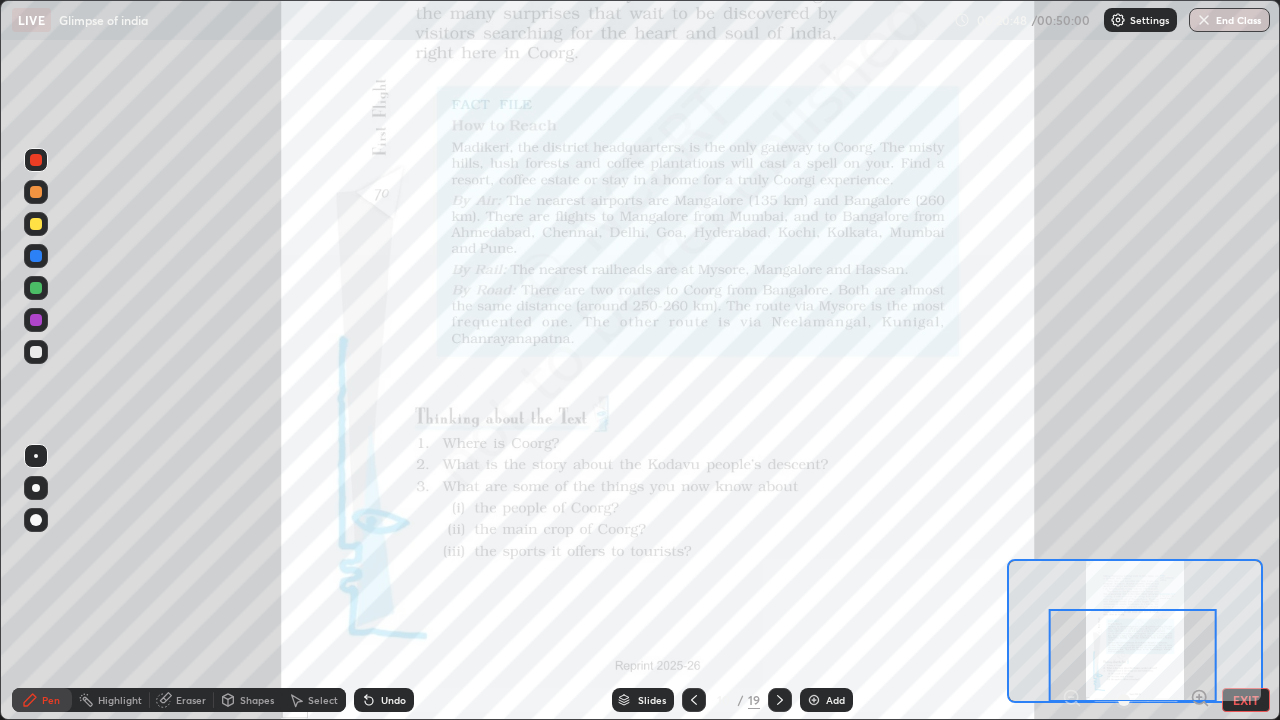 click at bounding box center (780, 700) 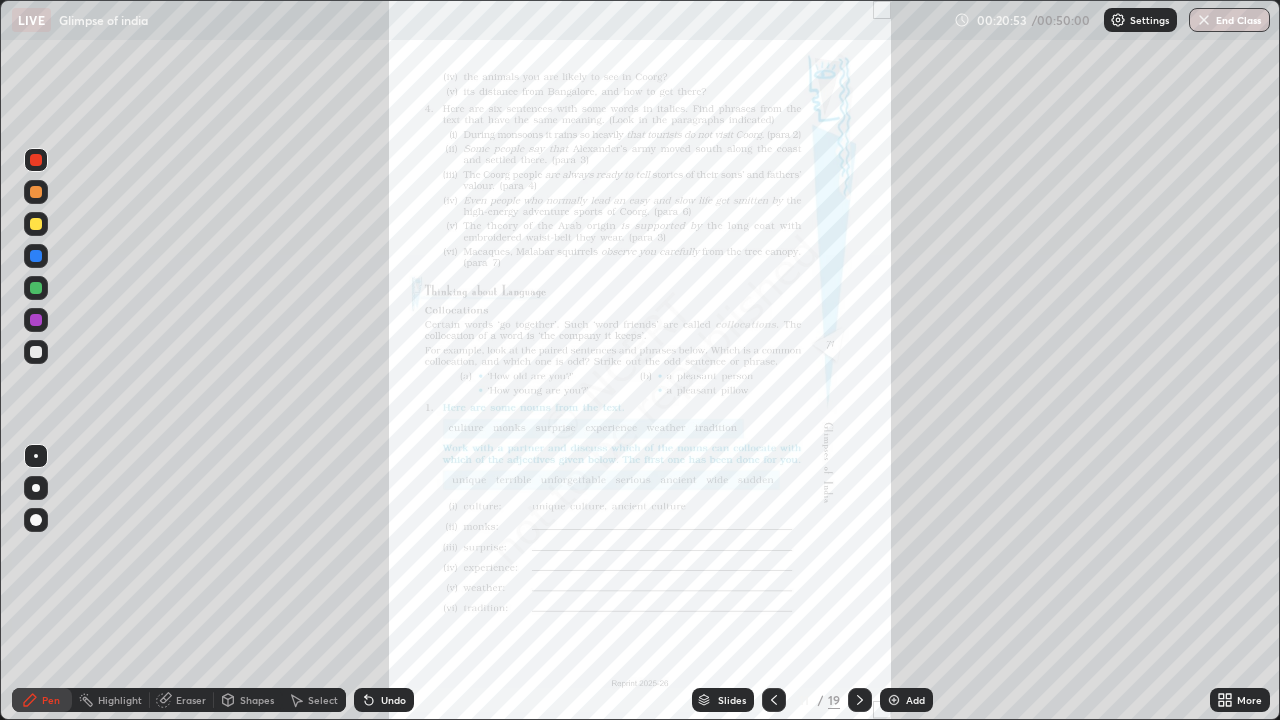 click on "More" at bounding box center [1240, 700] 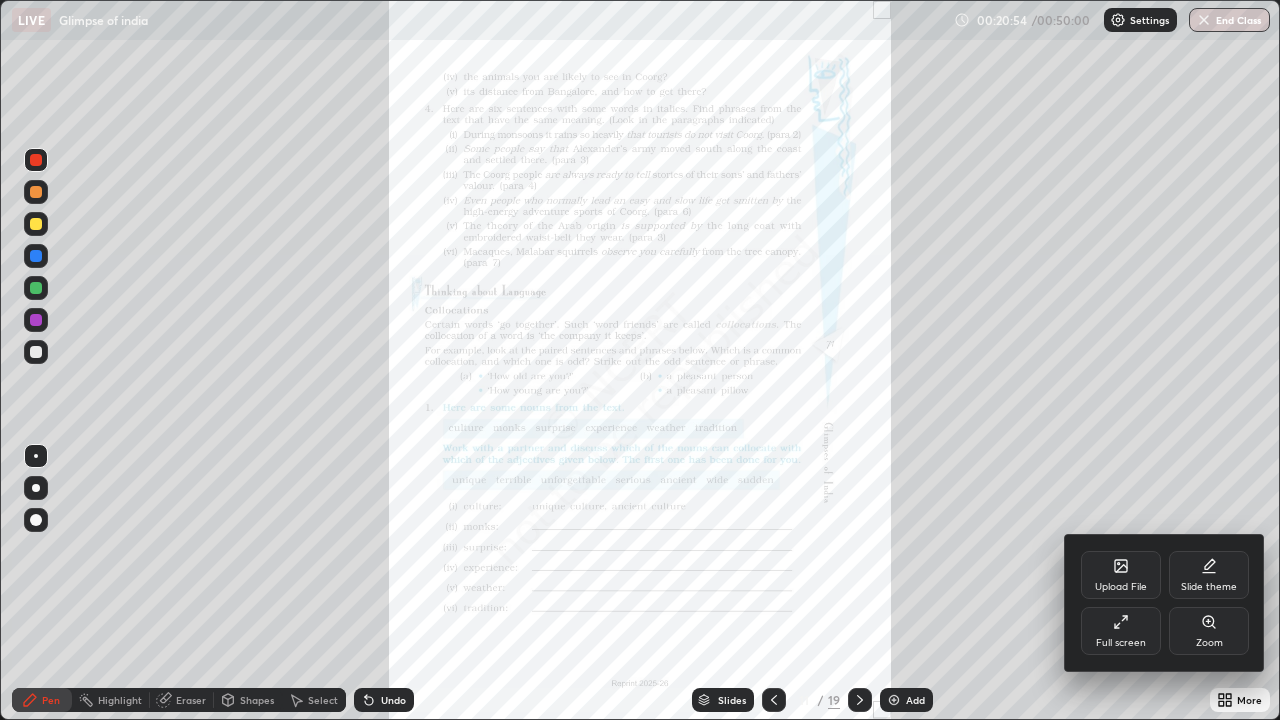 click on "Zoom" at bounding box center [1209, 631] 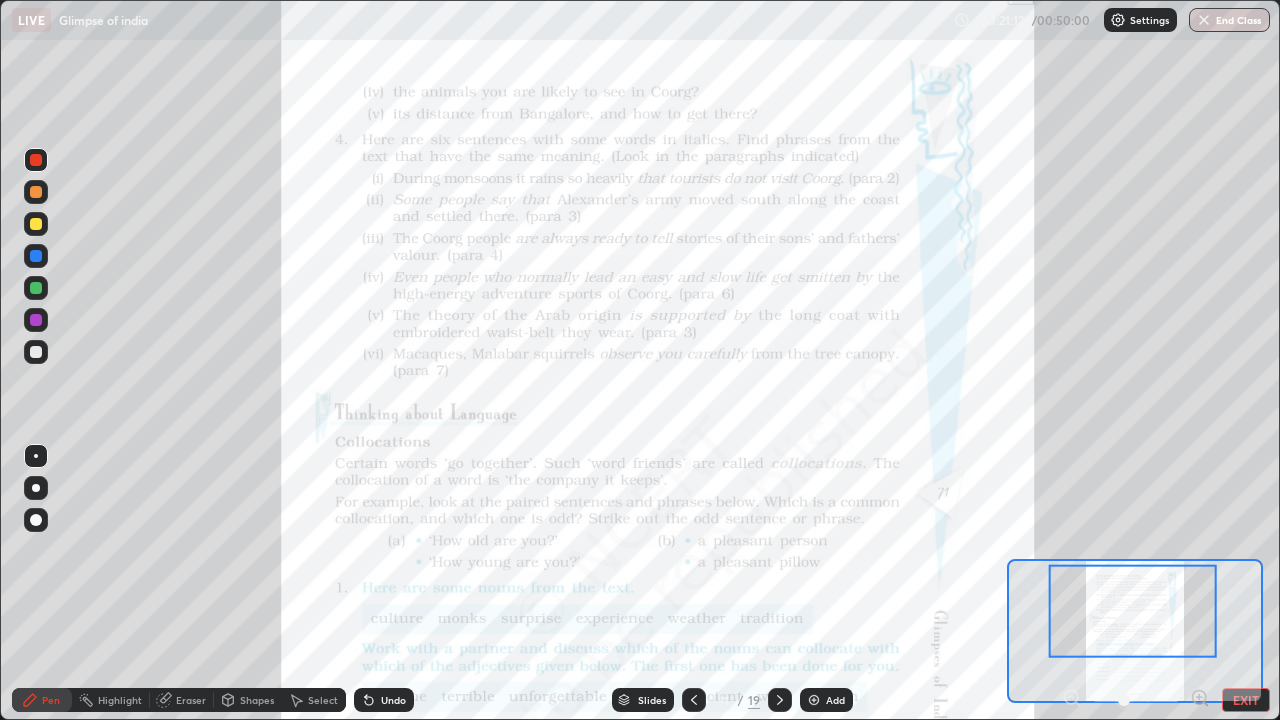 click 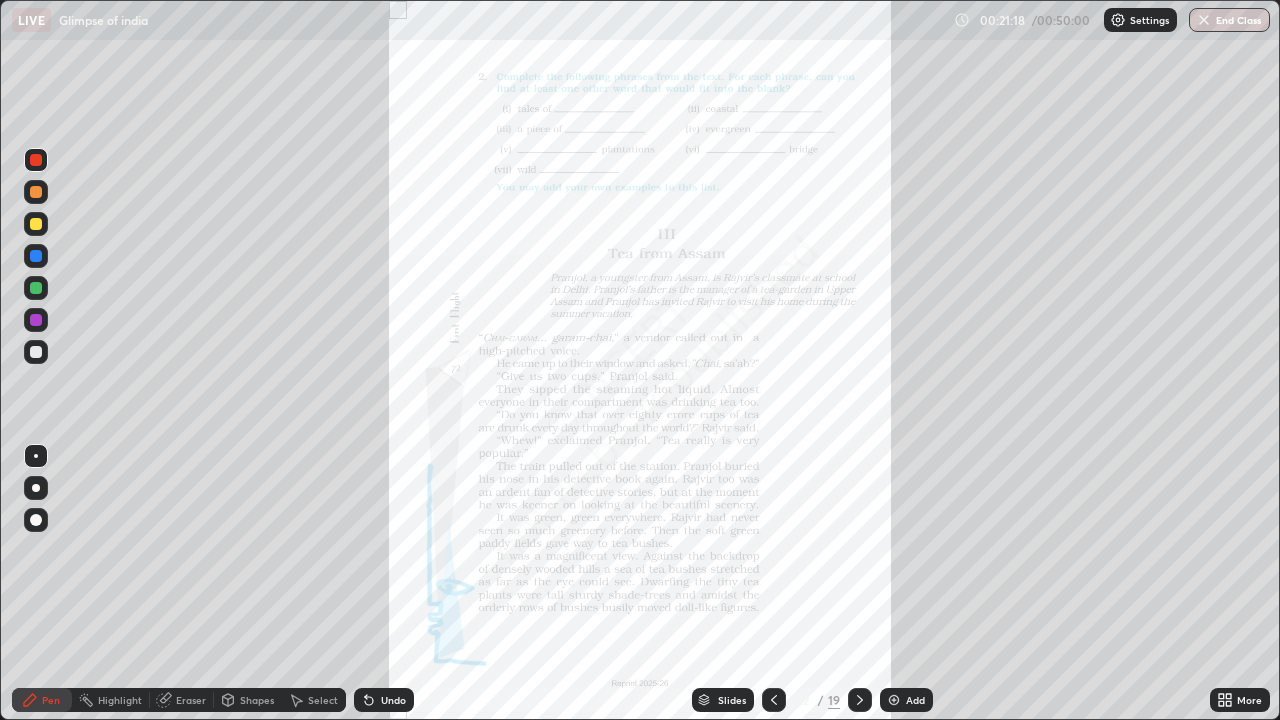 click on "More" at bounding box center (1240, 700) 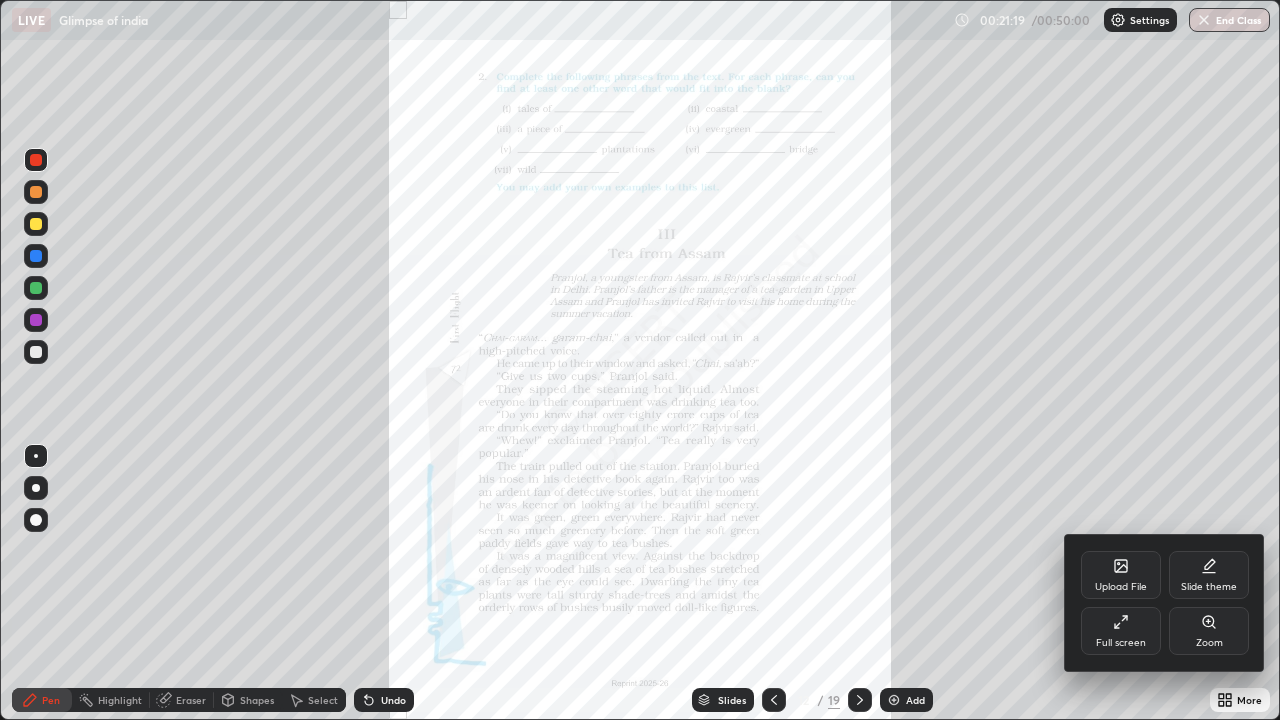 click on "Zoom" at bounding box center (1209, 631) 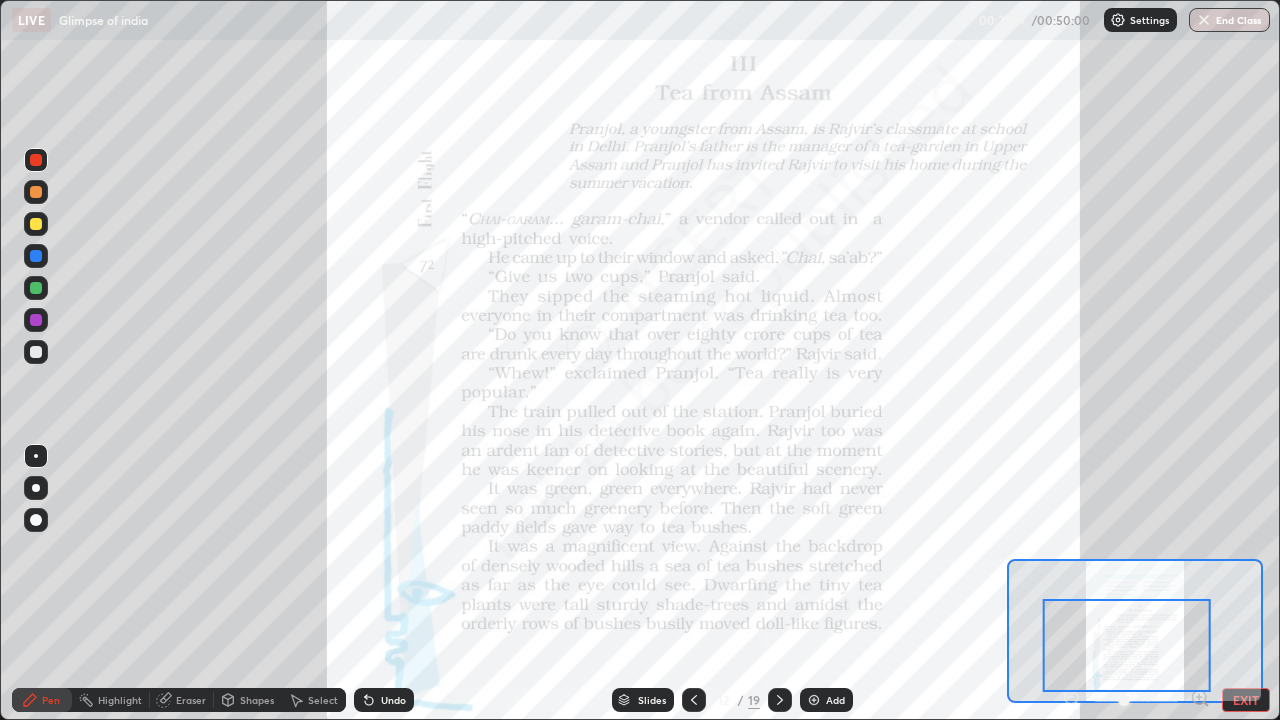 click 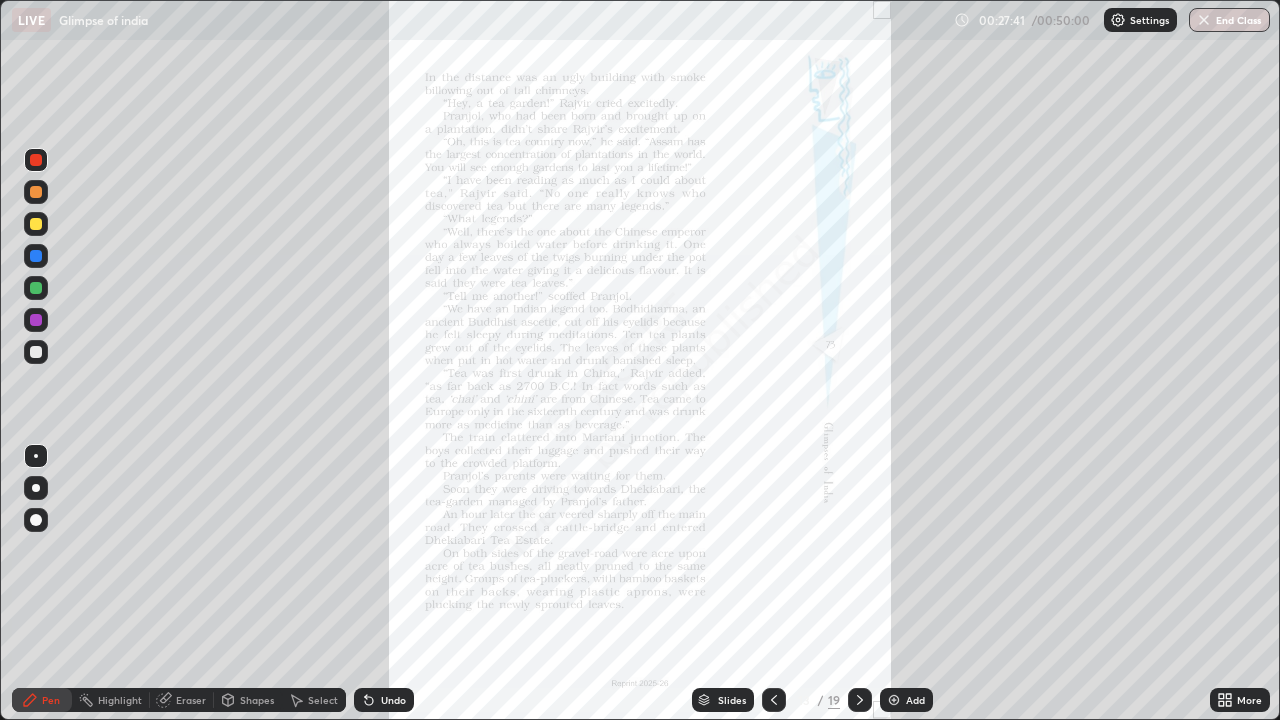 click on "More" at bounding box center [1249, 700] 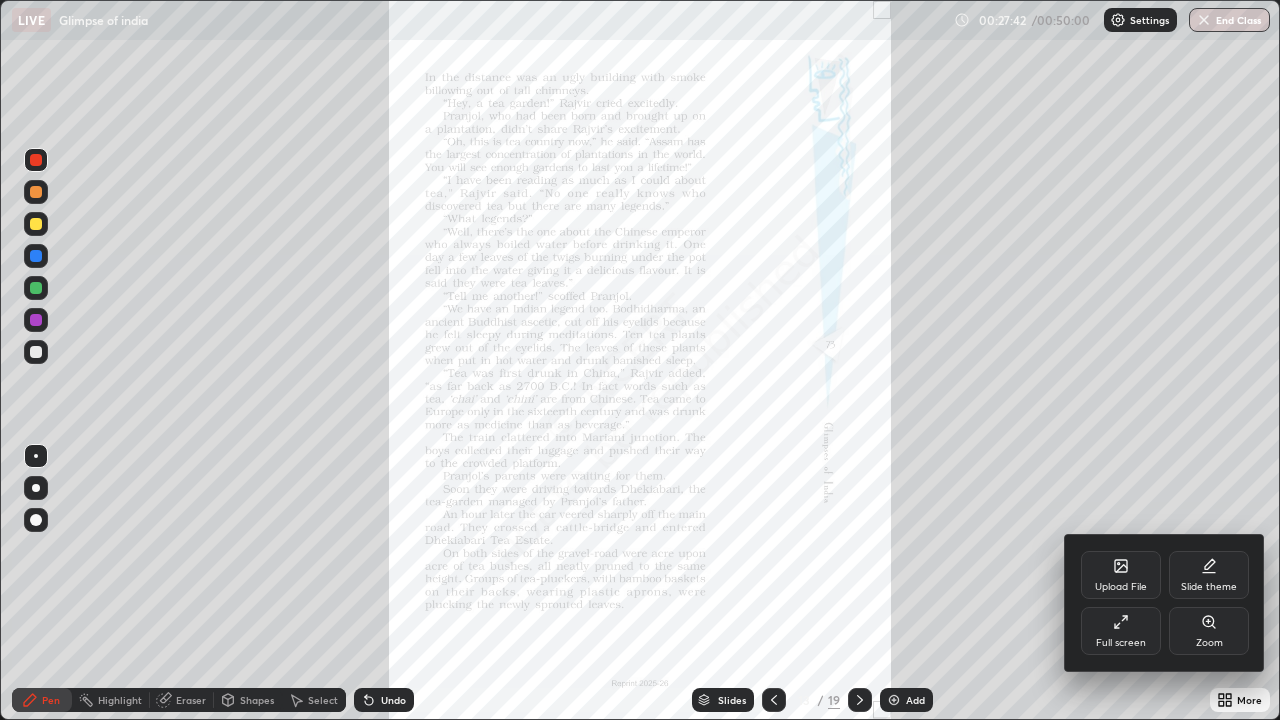 click on "Full screen" at bounding box center [1121, 643] 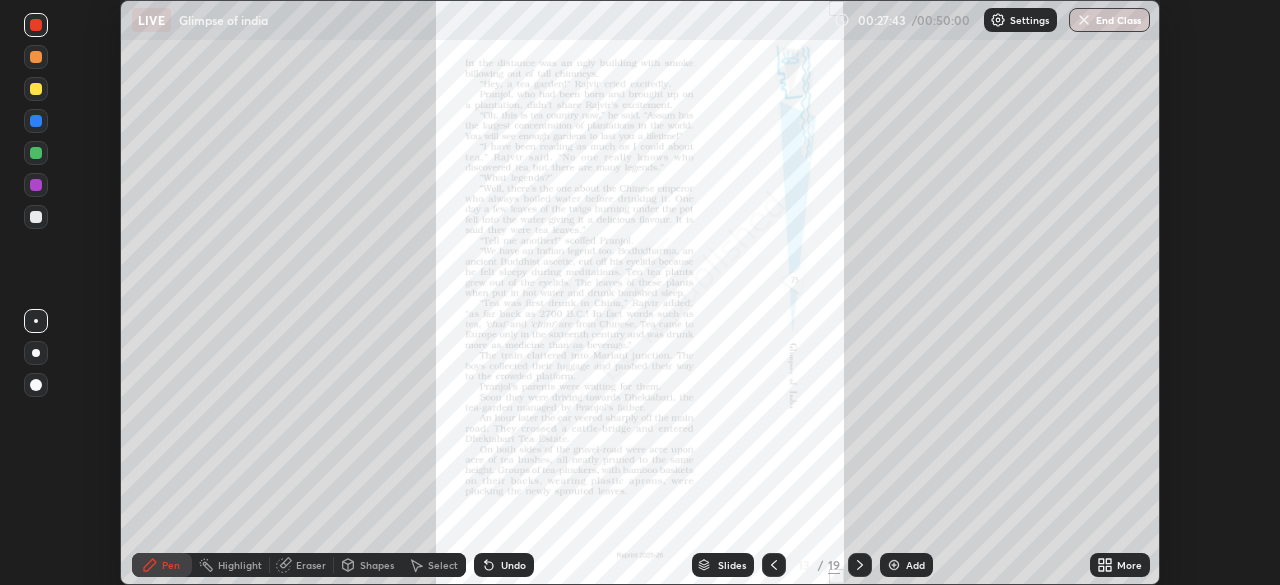 scroll, scrollTop: 585, scrollLeft: 1280, axis: both 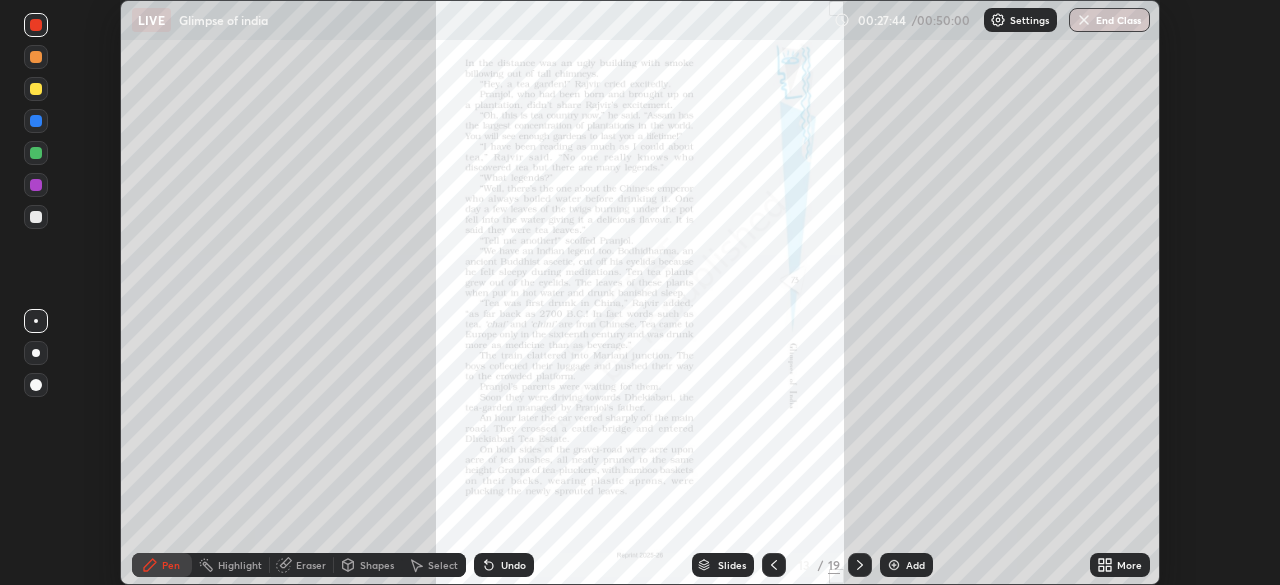 click on "More" at bounding box center [1129, 565] 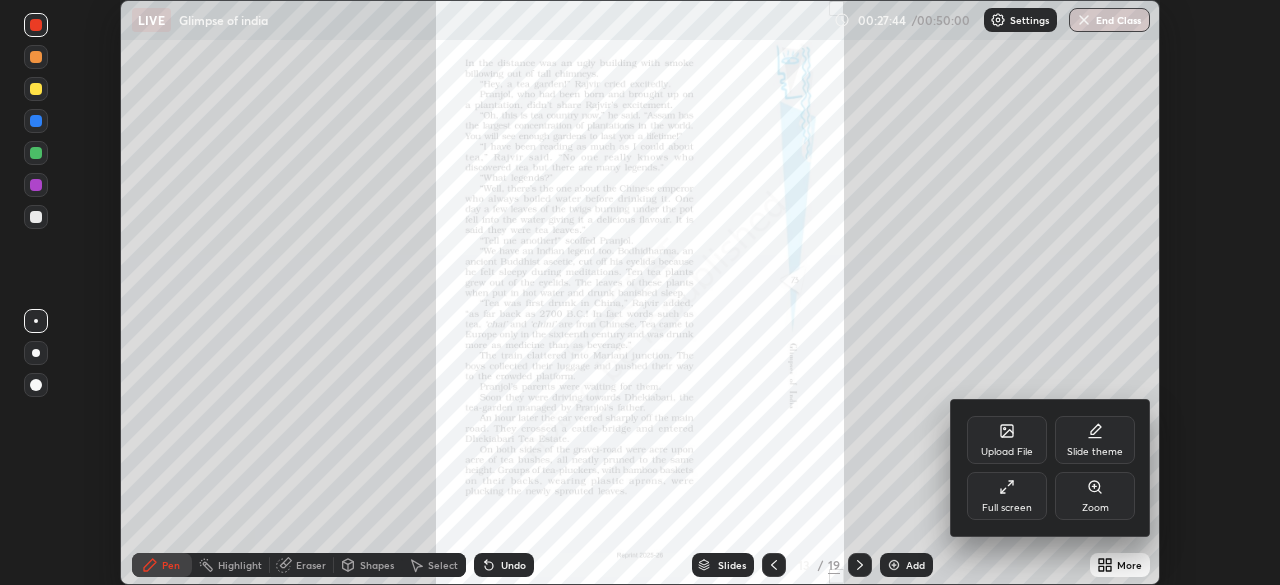 click at bounding box center [640, 292] 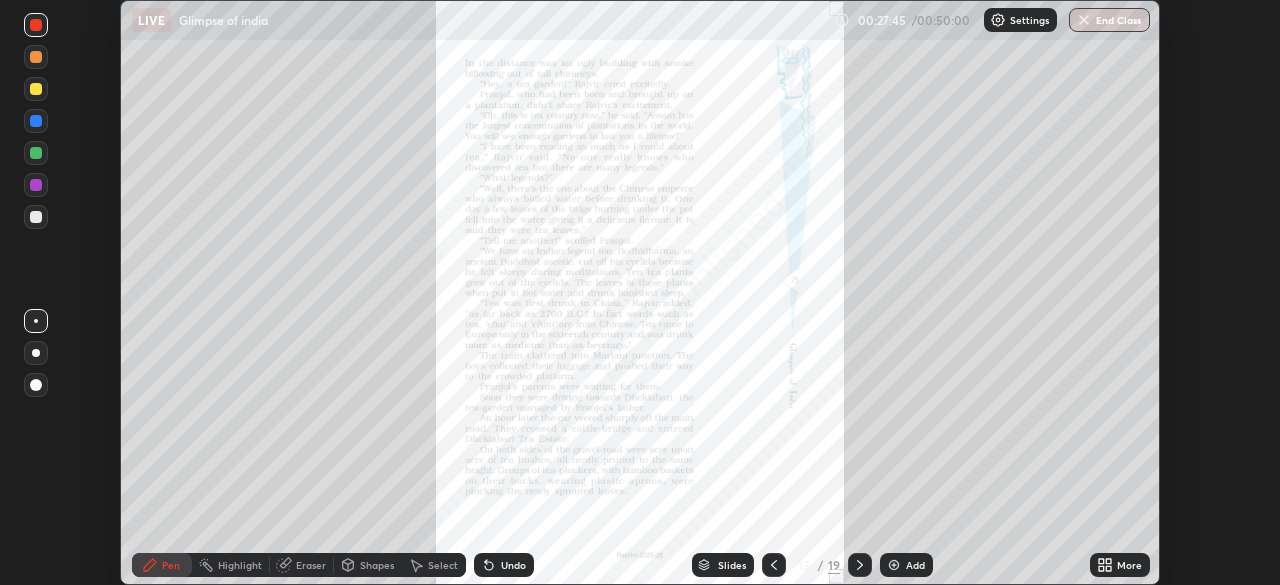 click on "More" at bounding box center (1129, 565) 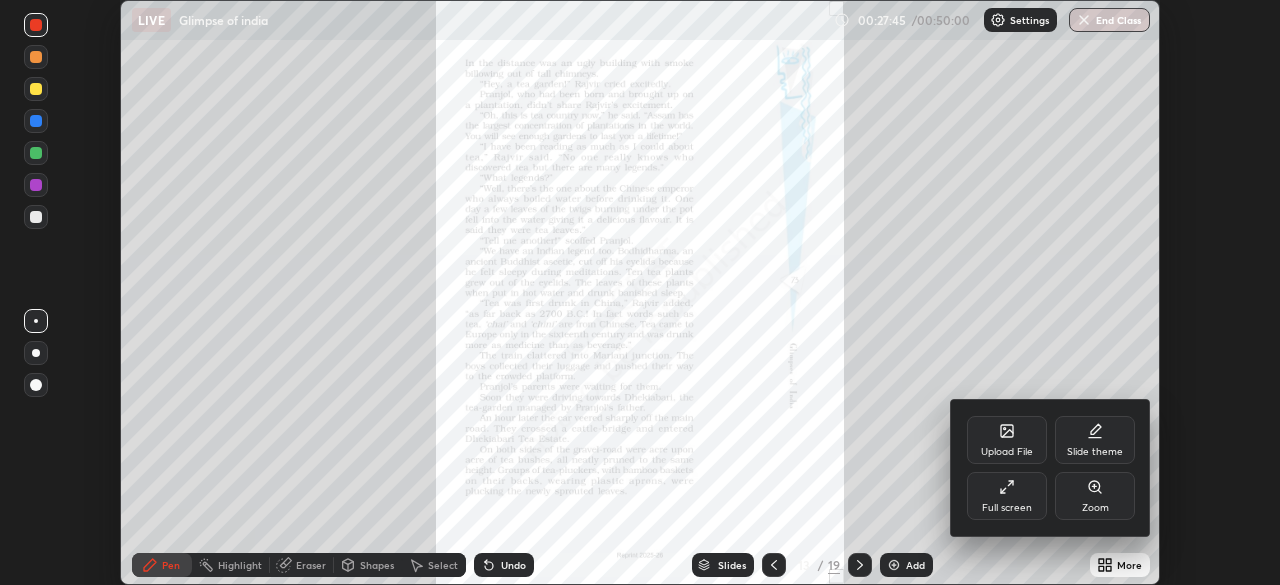 click on "Full screen" at bounding box center [1007, 496] 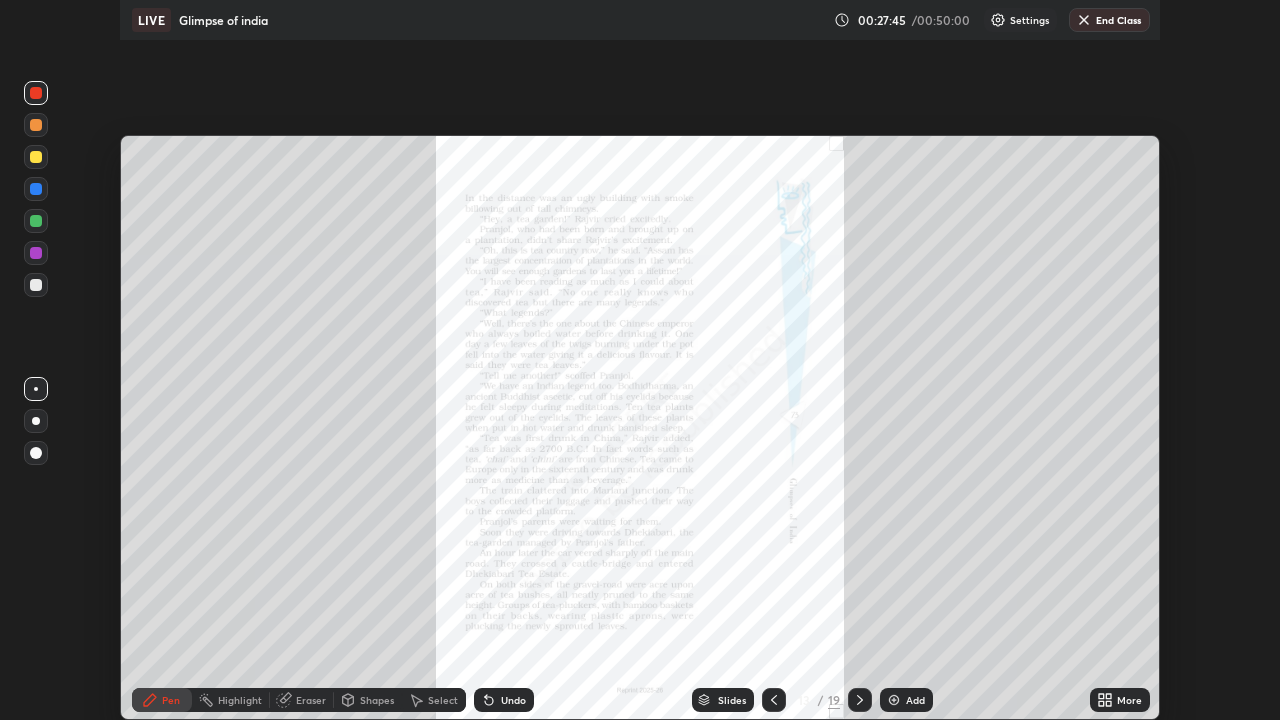 scroll, scrollTop: 99280, scrollLeft: 98720, axis: both 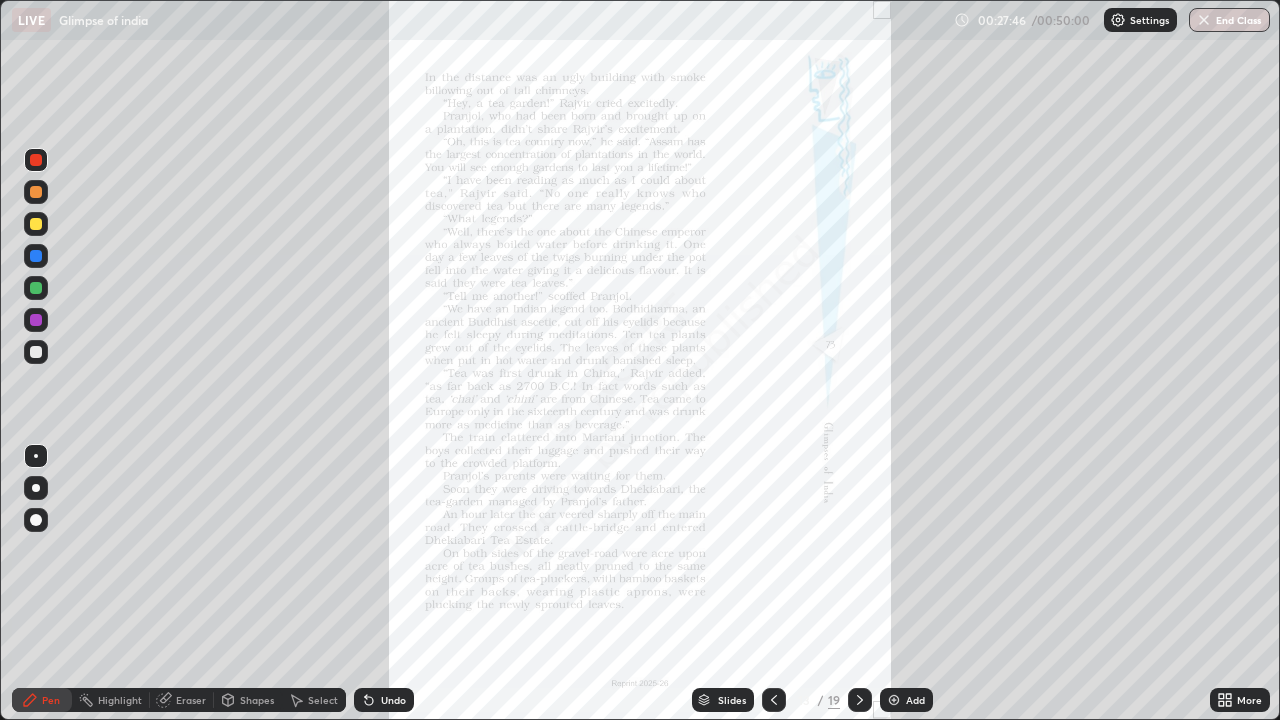 click 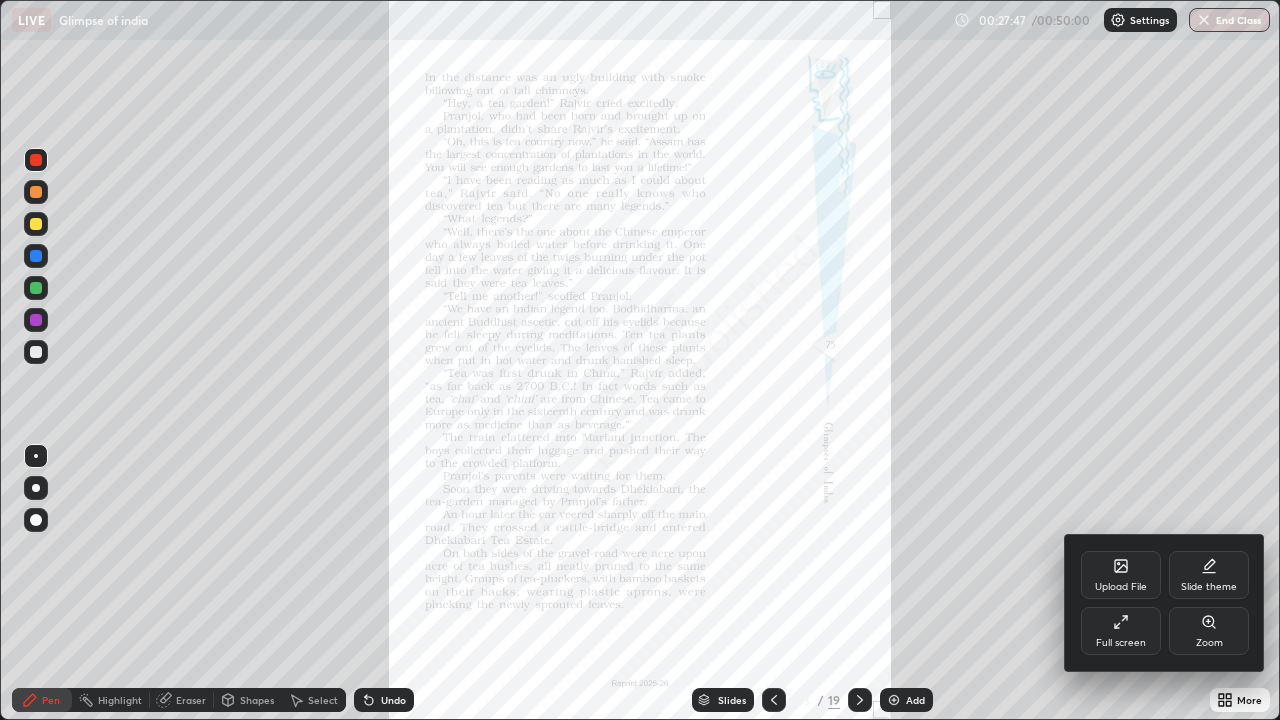 click 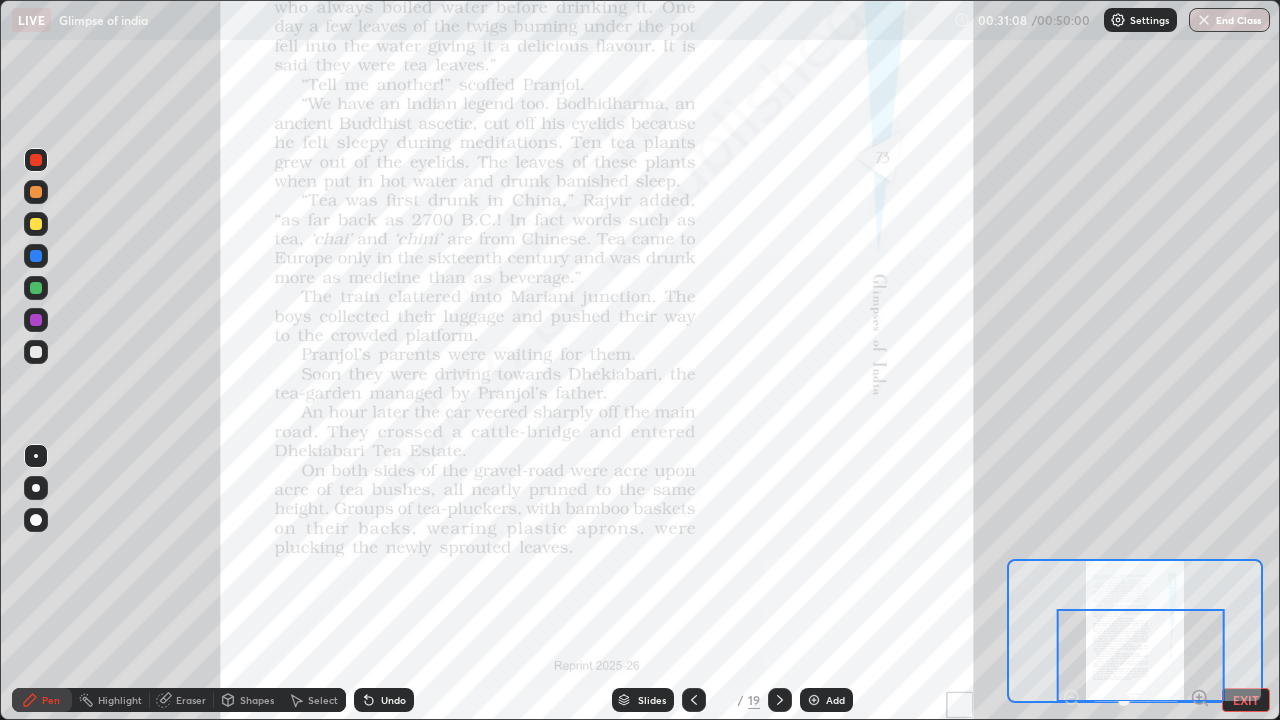 click 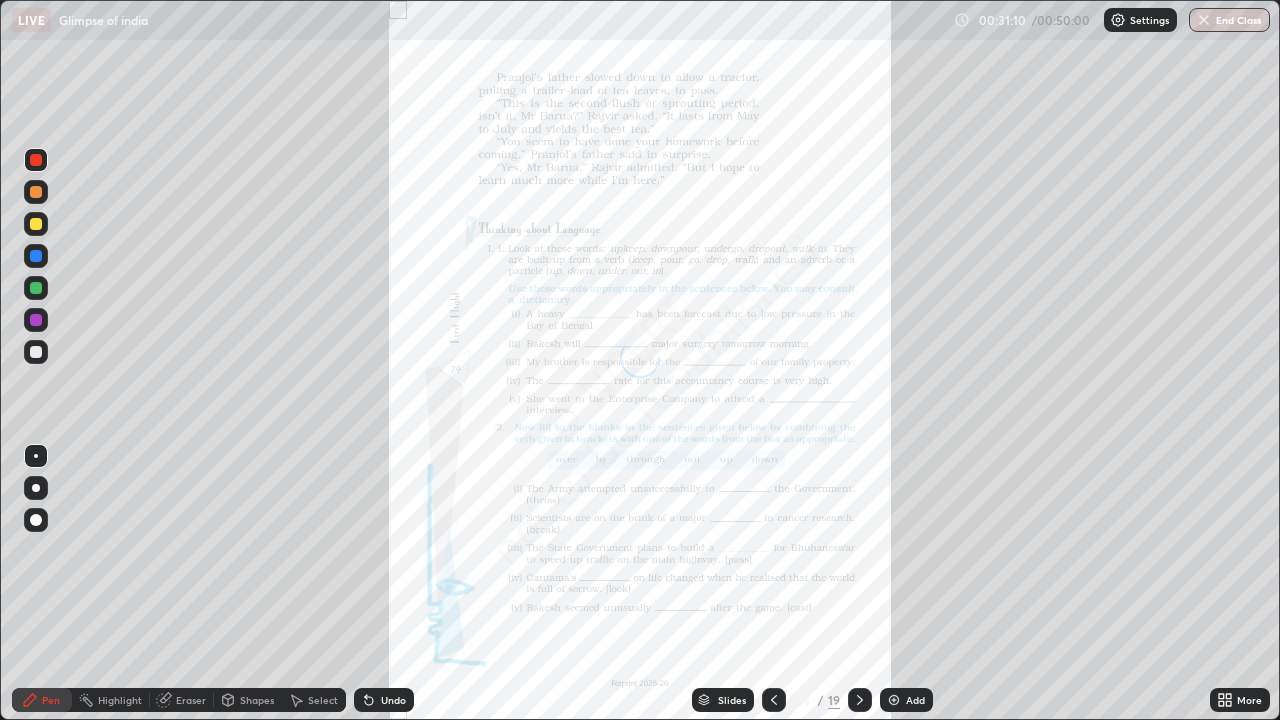 click 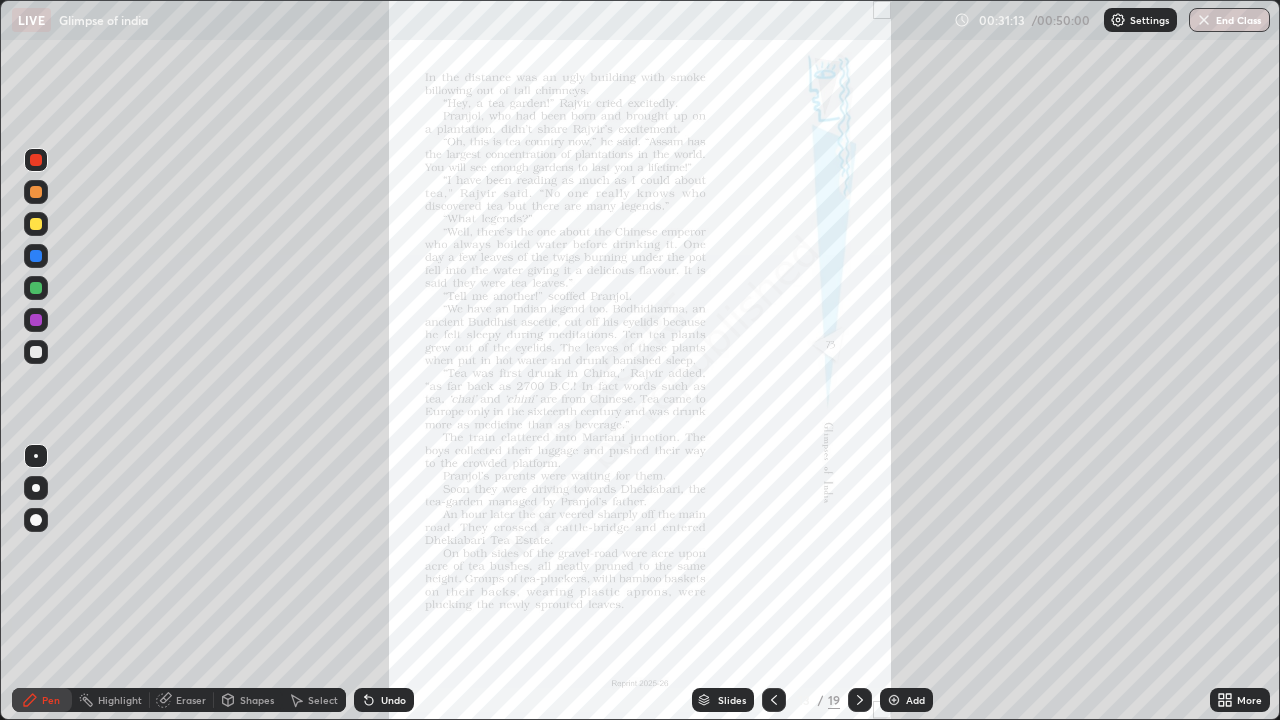 click 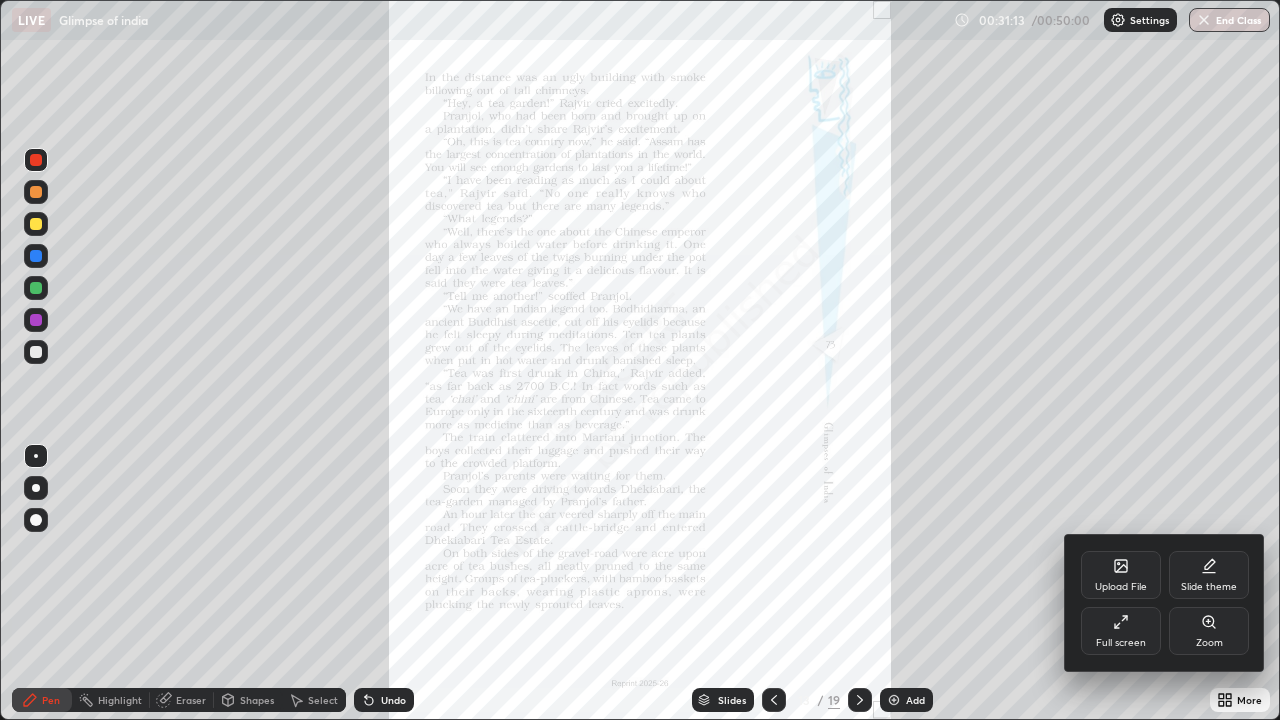 click on "Zoom" at bounding box center [1209, 631] 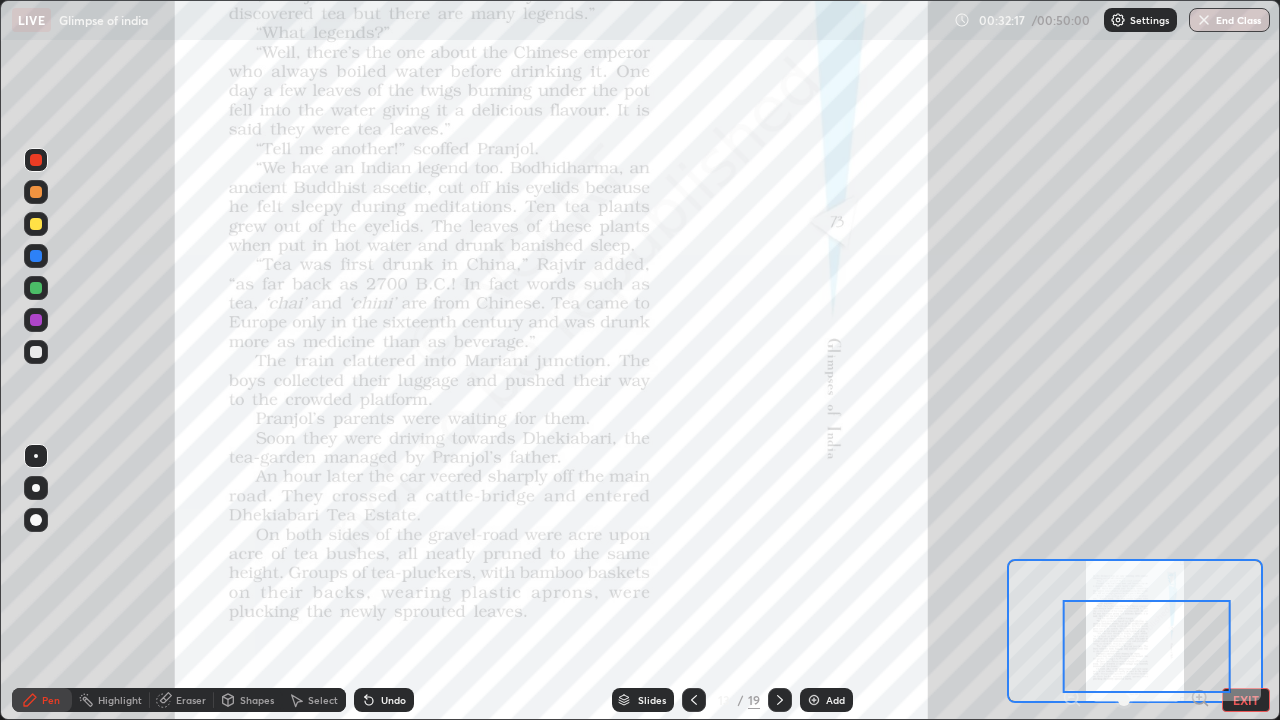 click 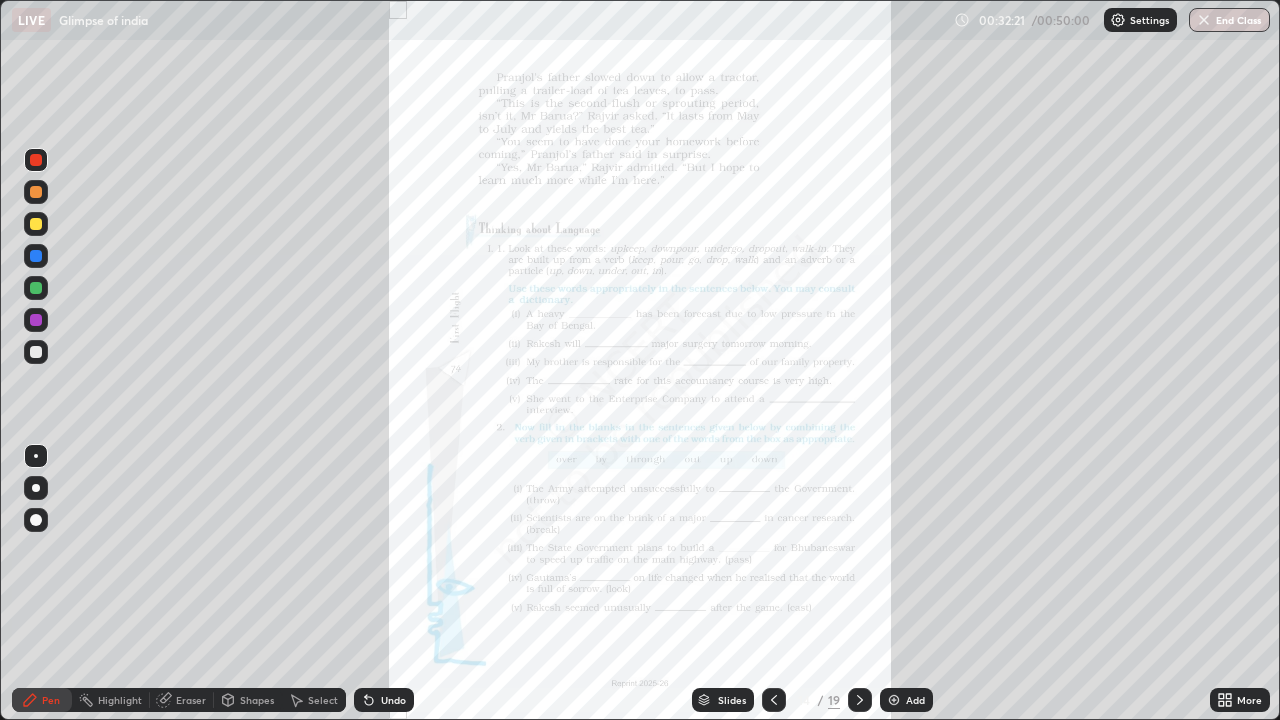 click on "More" at bounding box center [1240, 700] 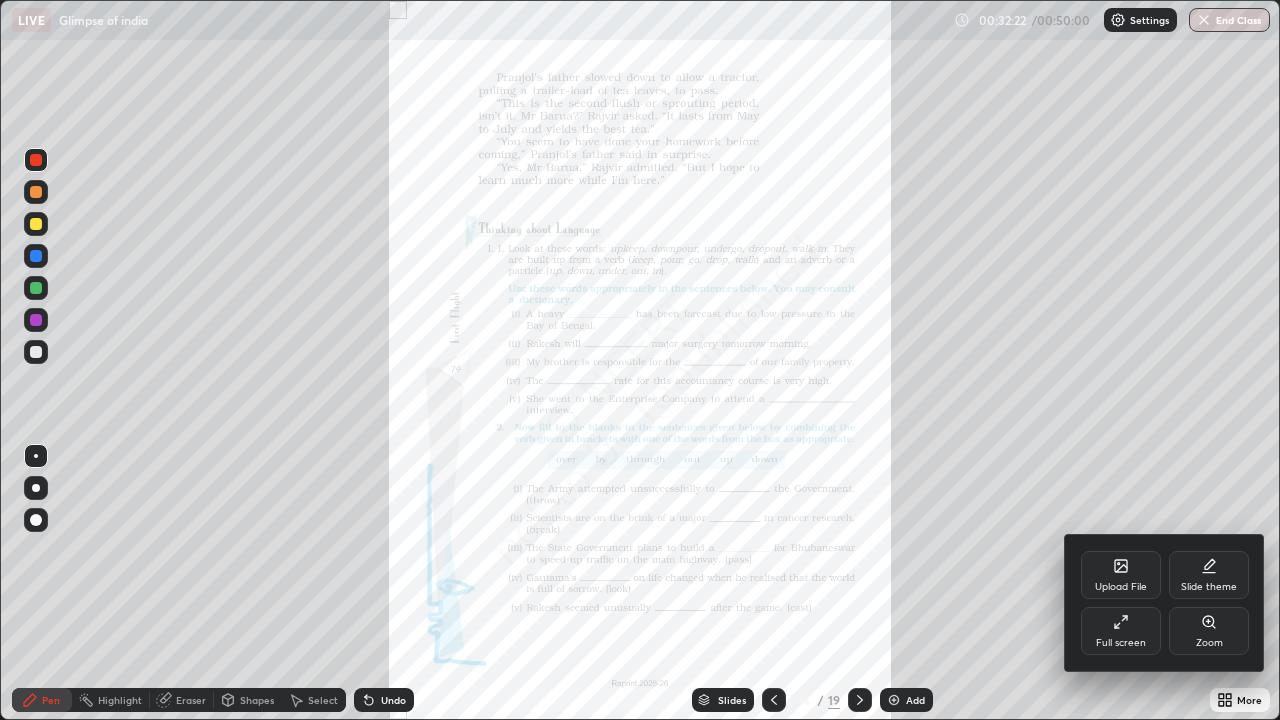 click at bounding box center (640, 360) 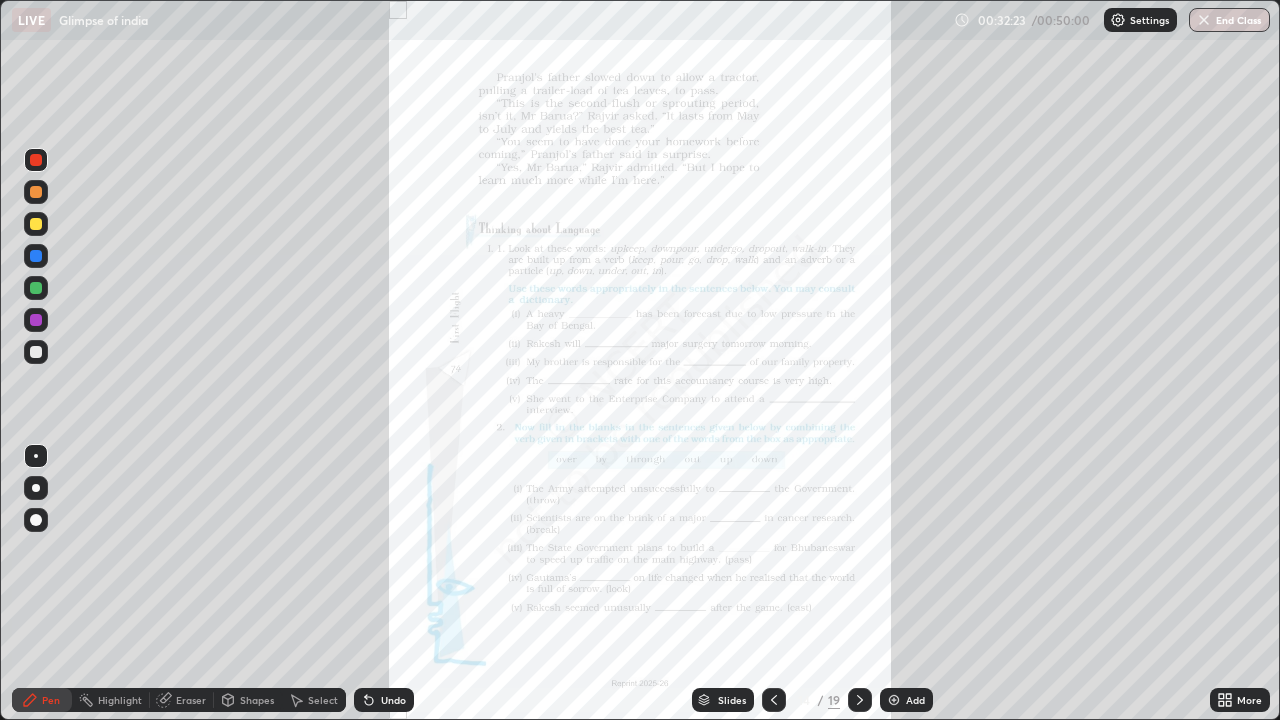 click on "More" at bounding box center [1240, 700] 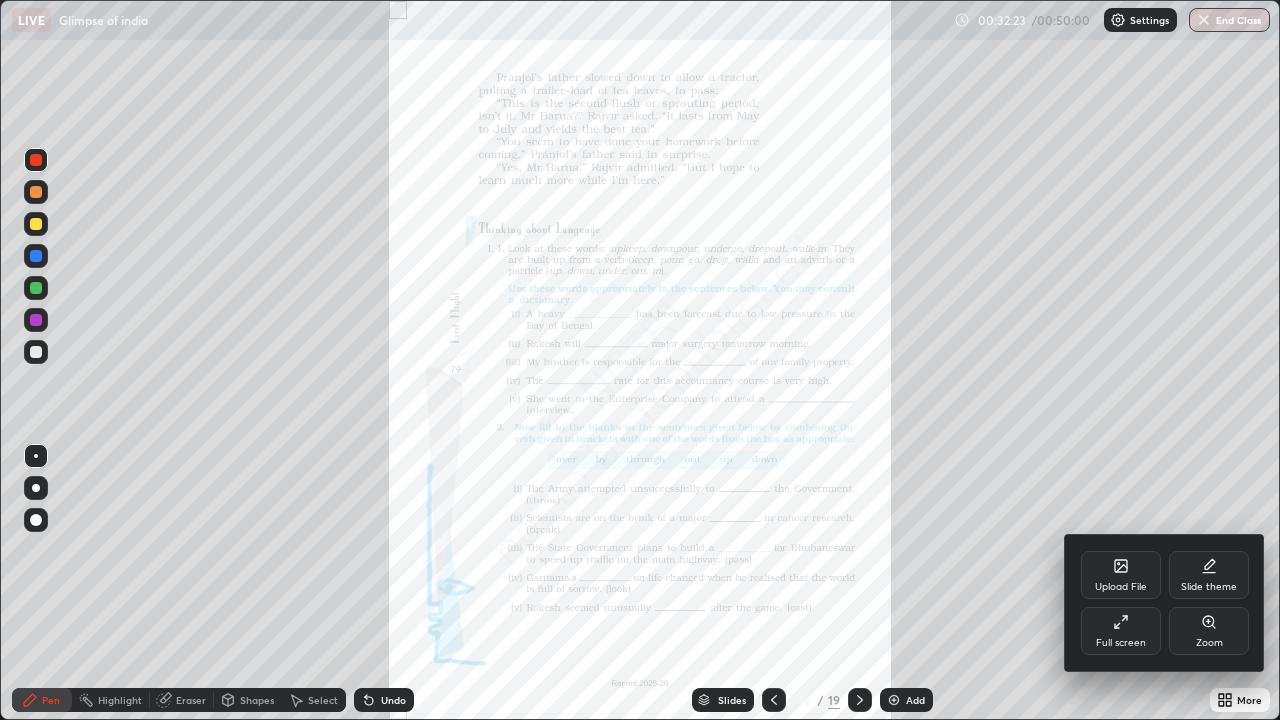 click on "Zoom" at bounding box center [1209, 643] 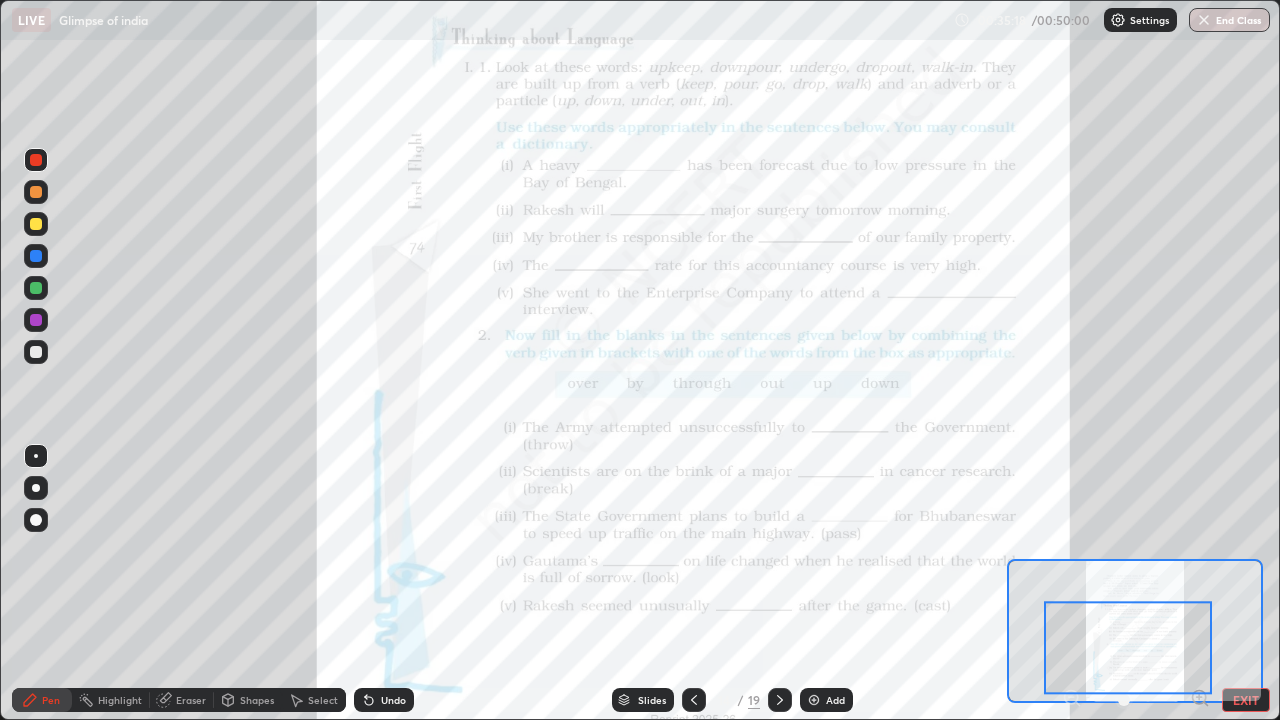 click 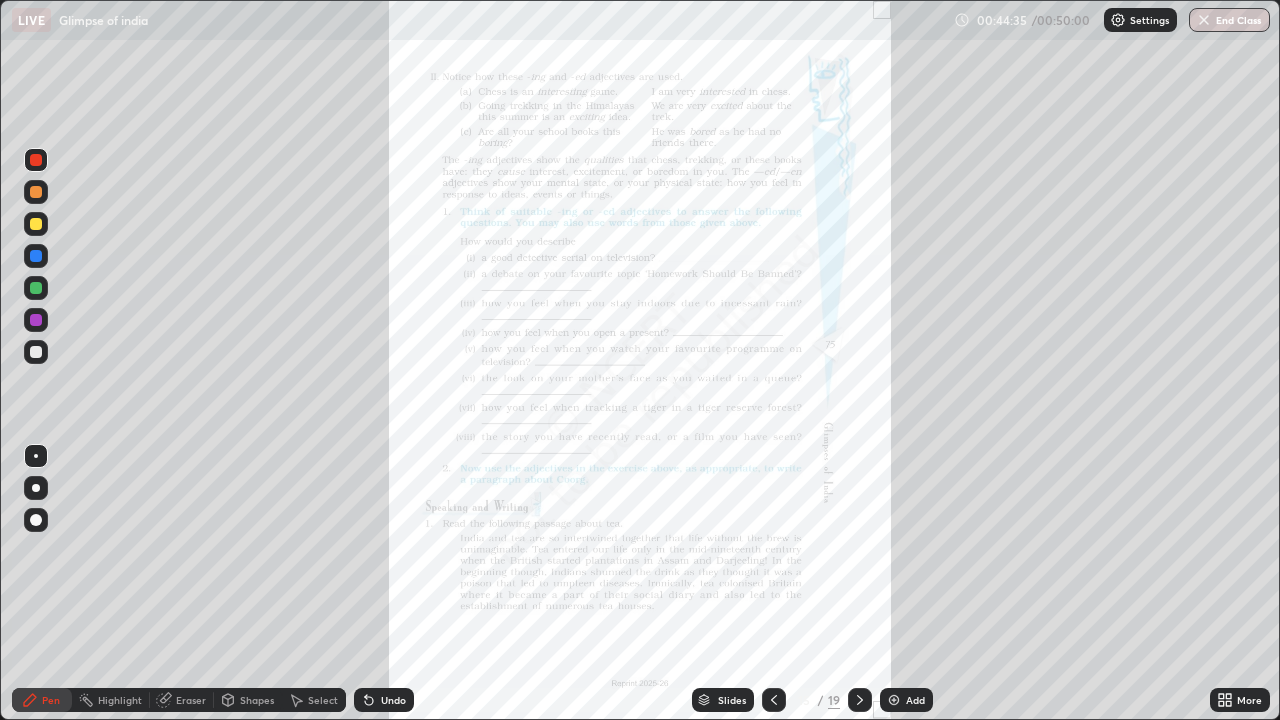 click on "More" at bounding box center [1240, 700] 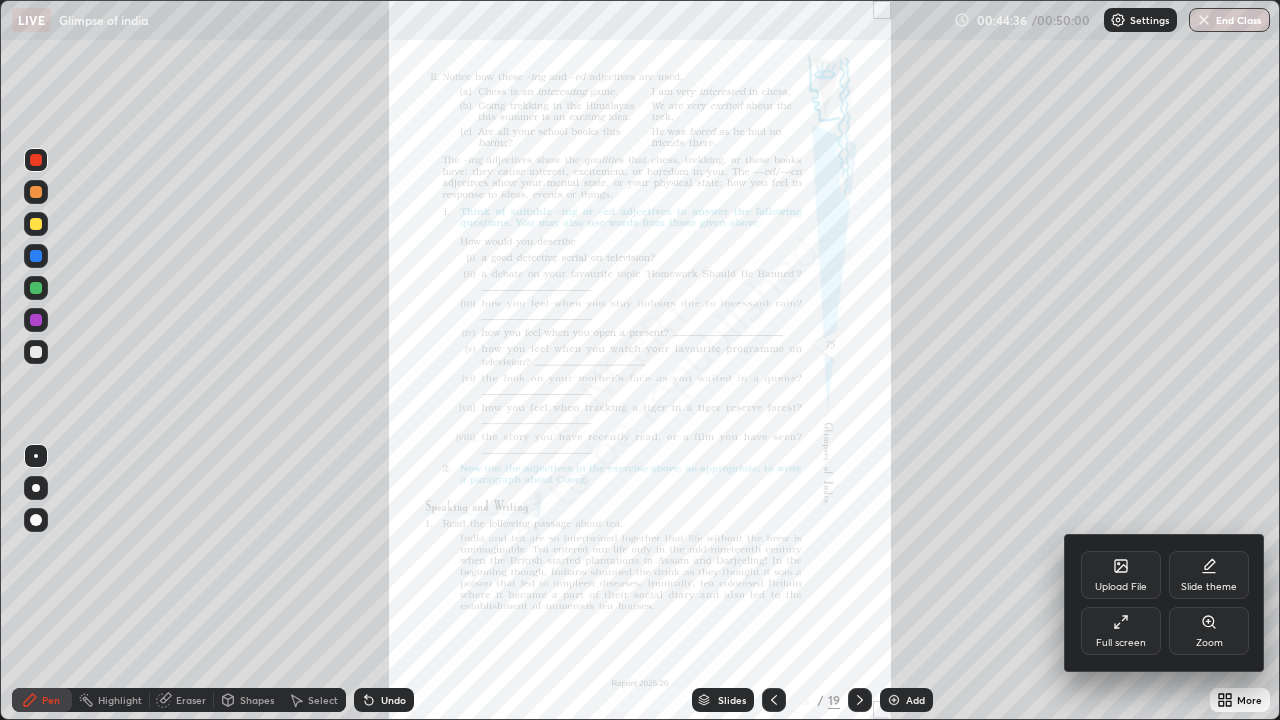 click at bounding box center [640, 360] 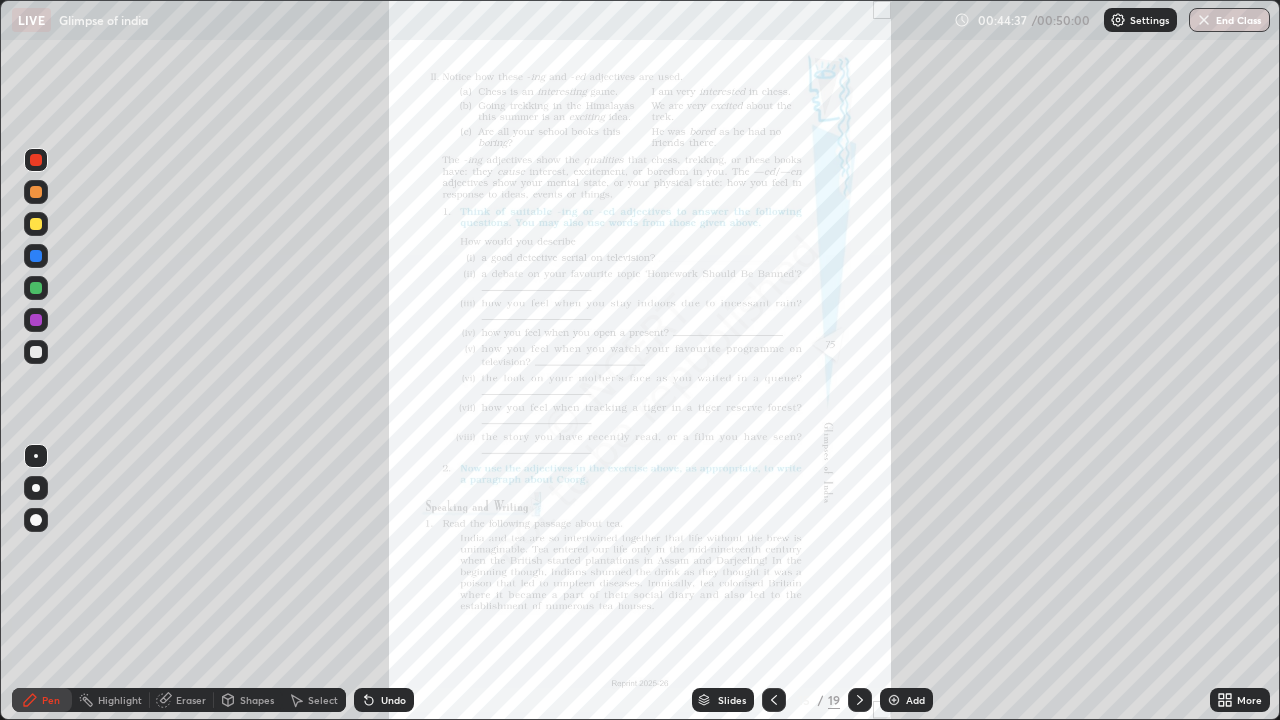 click at bounding box center [1204, 20] 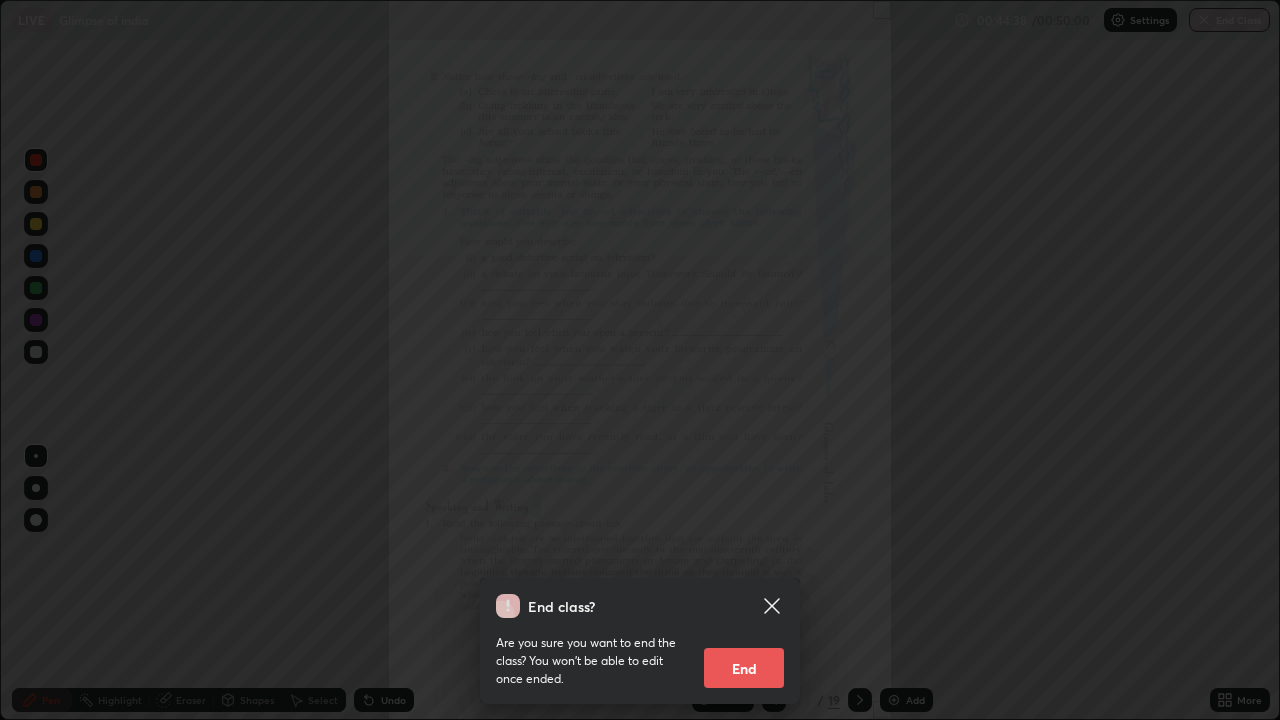 click on "End" at bounding box center (744, 668) 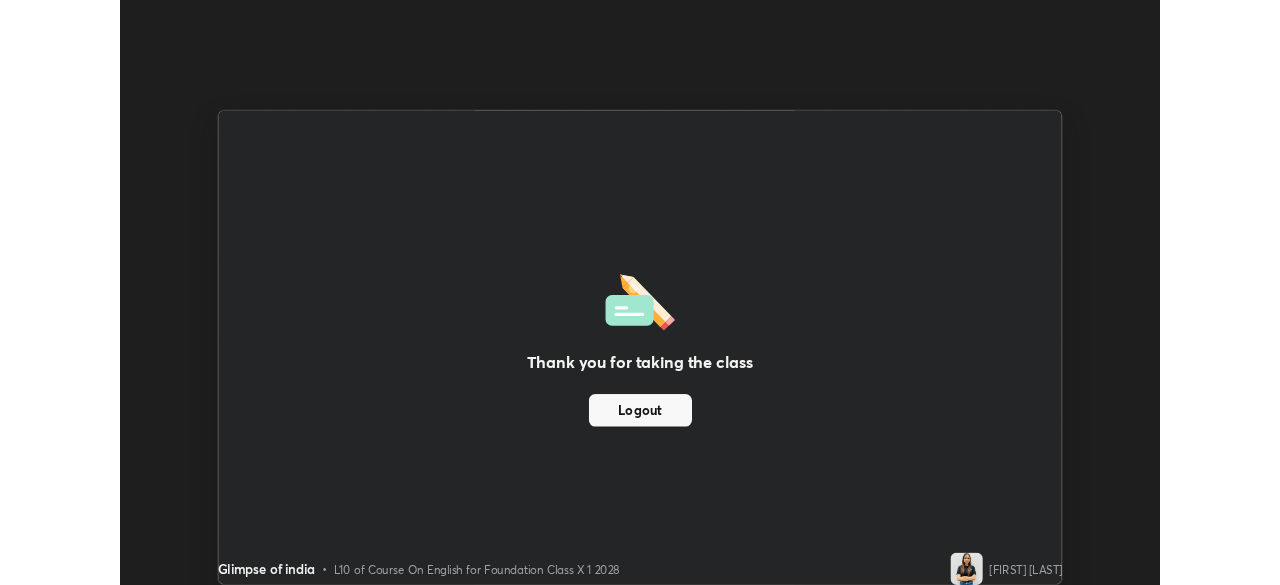scroll, scrollTop: 585, scrollLeft: 1280, axis: both 